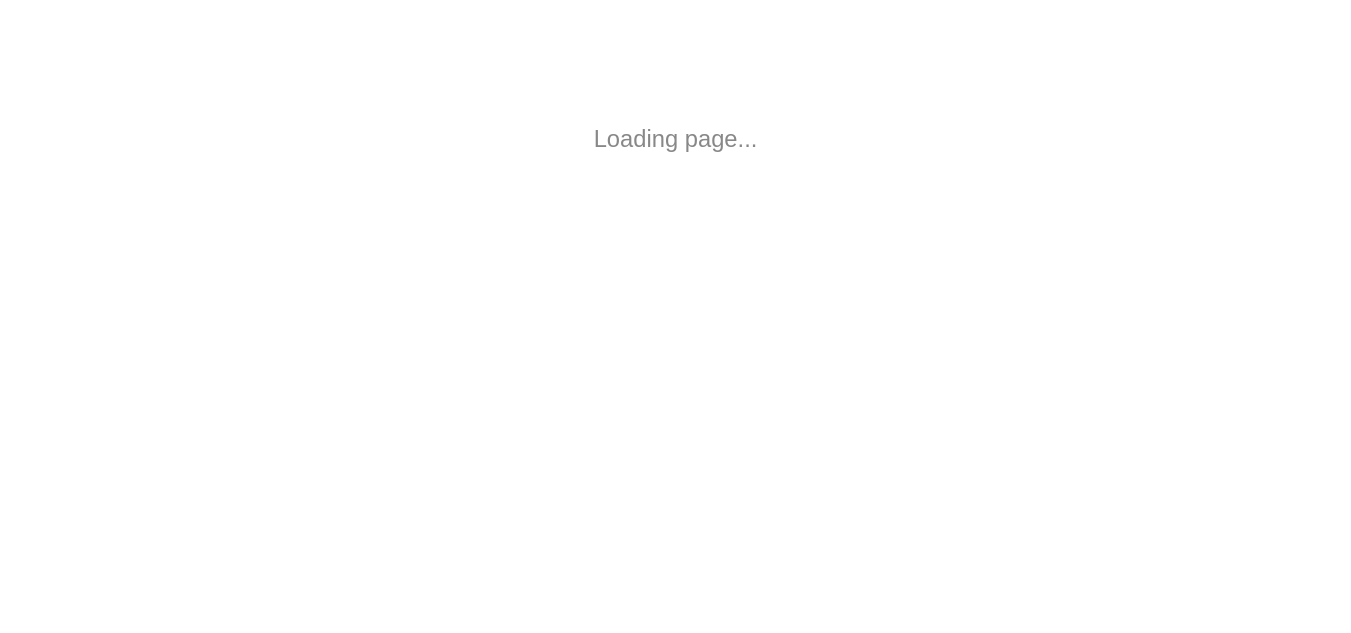 scroll, scrollTop: 0, scrollLeft: 0, axis: both 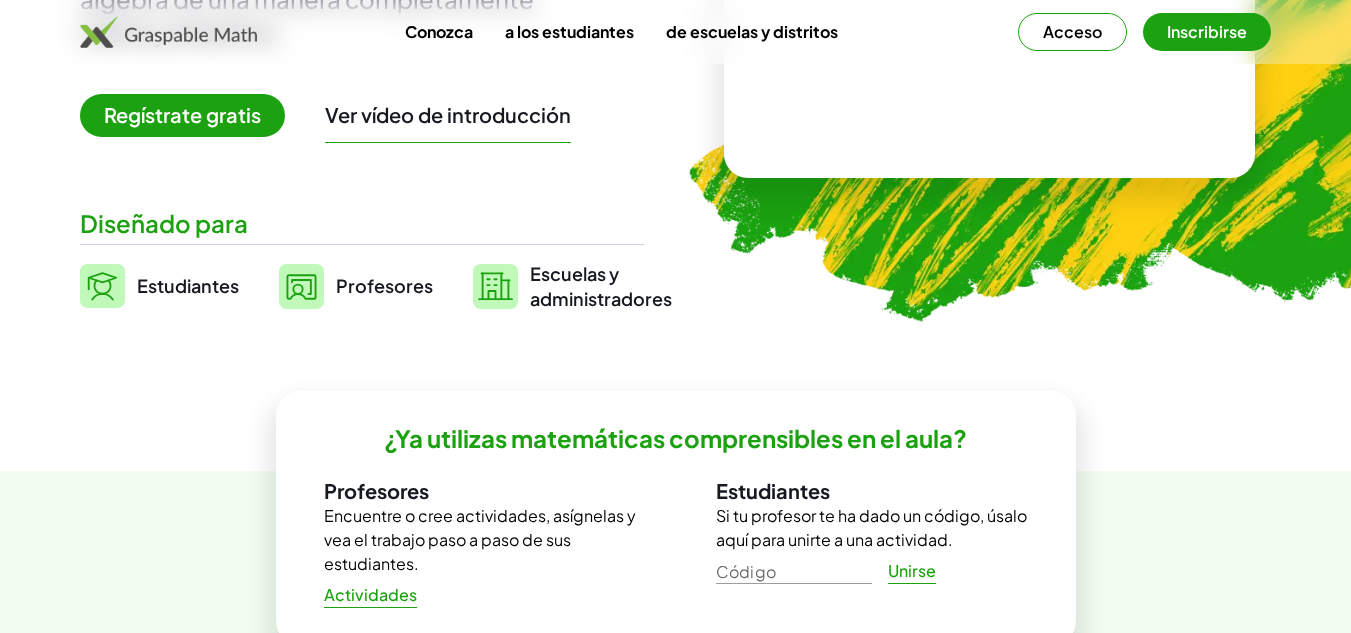 click on "Profesores" at bounding box center (384, 285) 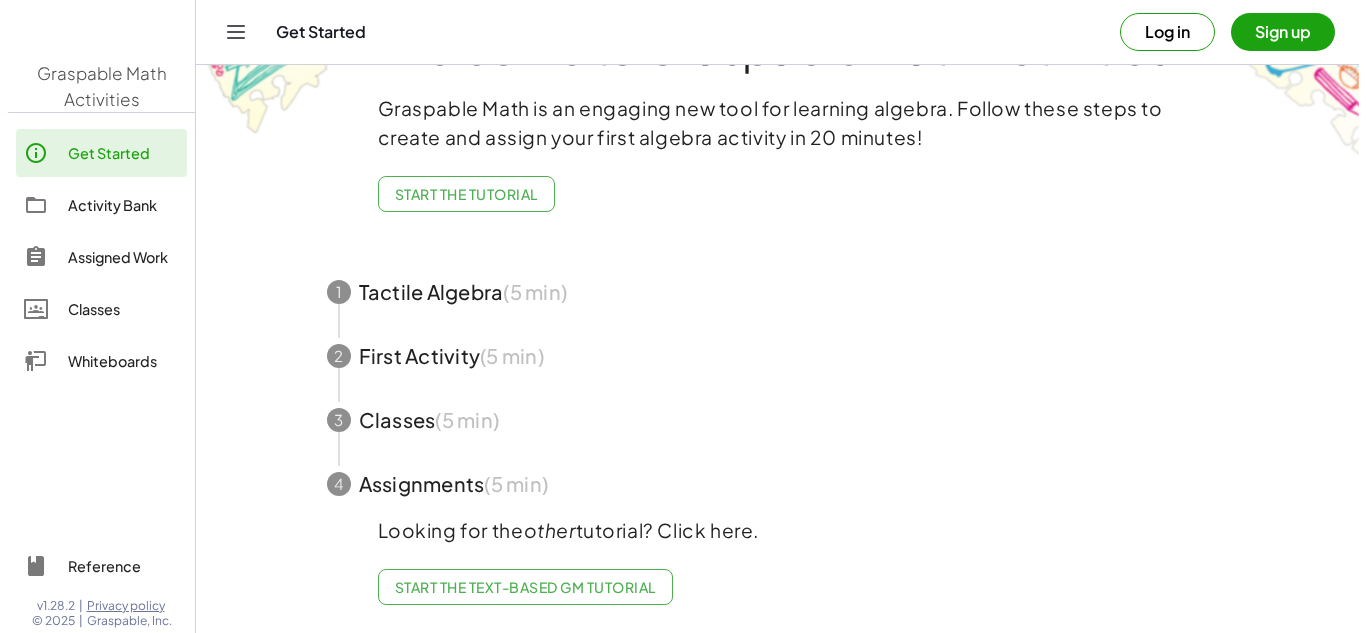 scroll, scrollTop: 0, scrollLeft: 0, axis: both 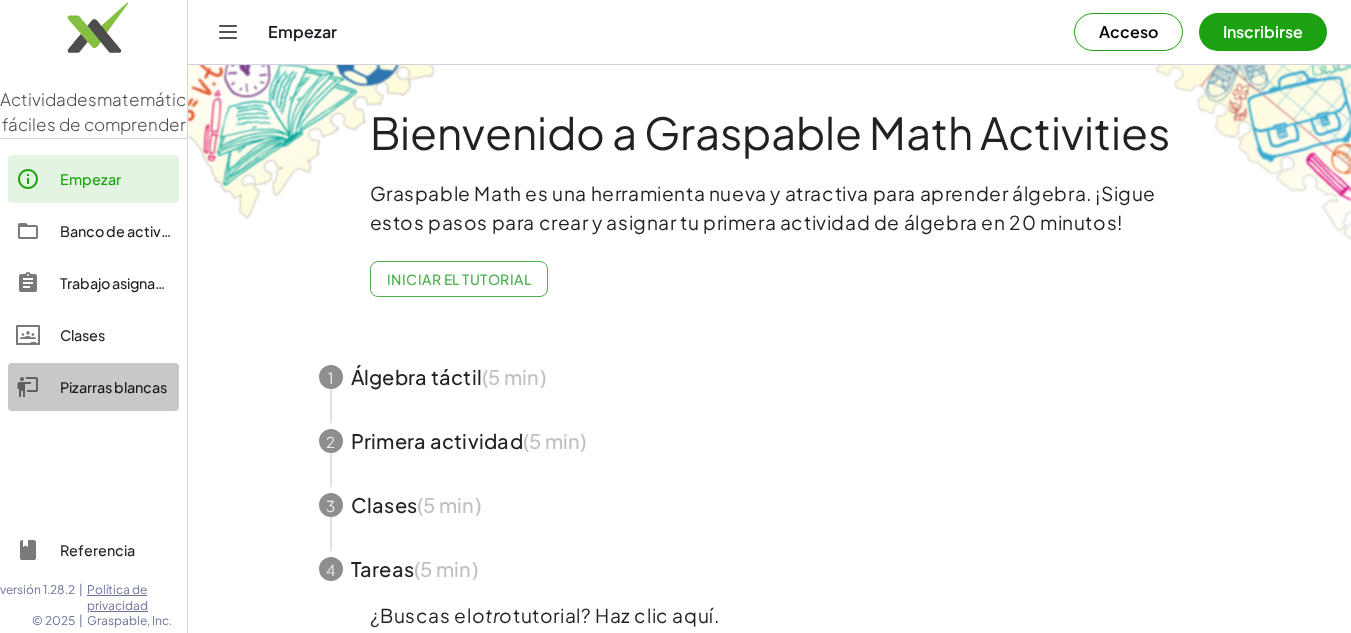 click on "Pizarras blancas" at bounding box center [113, 387] 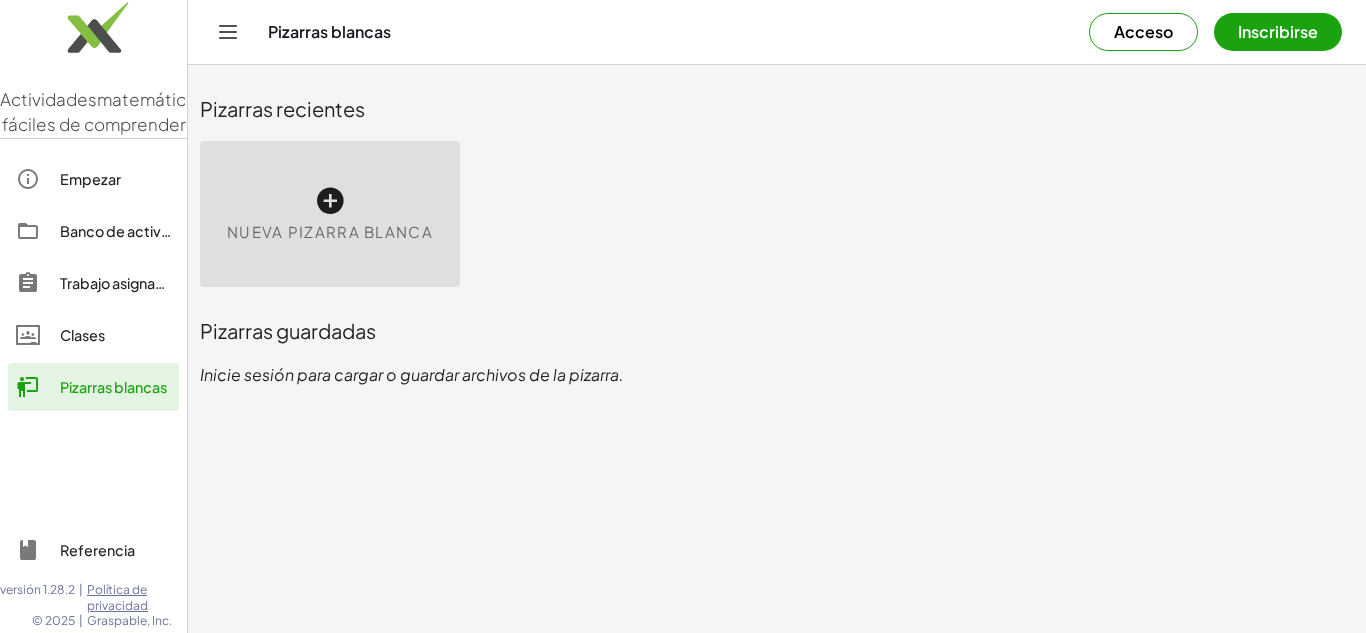 click on "Nueva pizarra blanca" at bounding box center (330, 214) 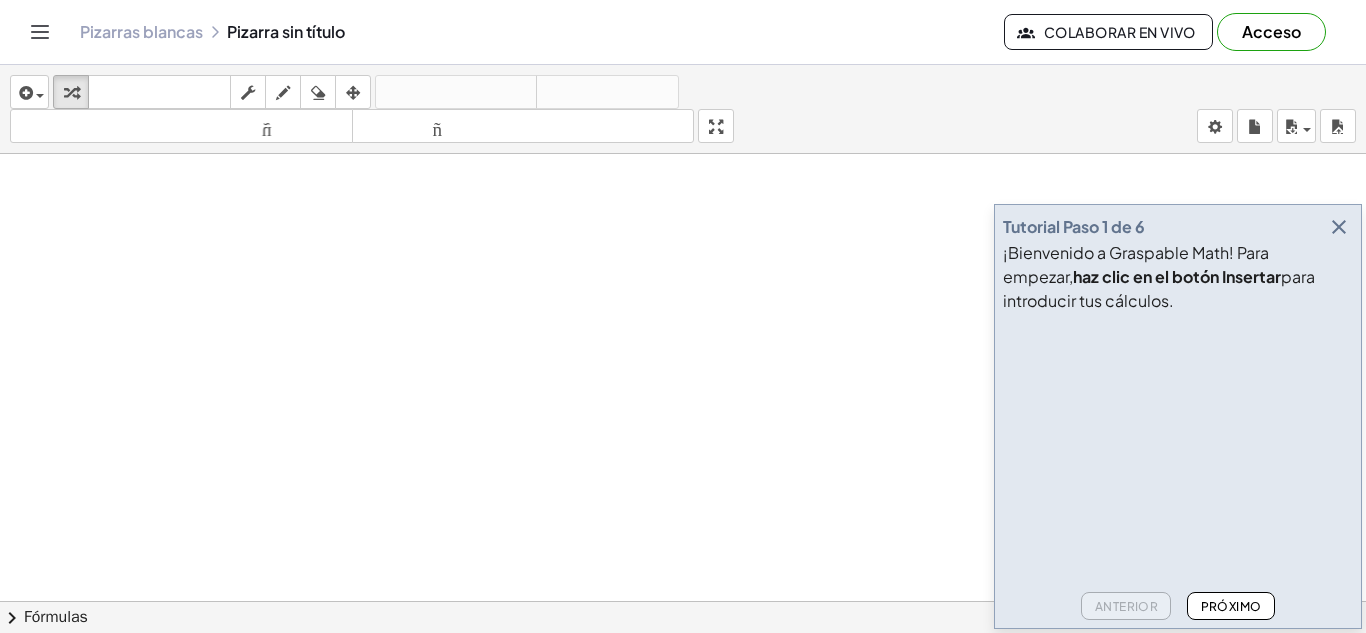 click at bounding box center (1339, 227) 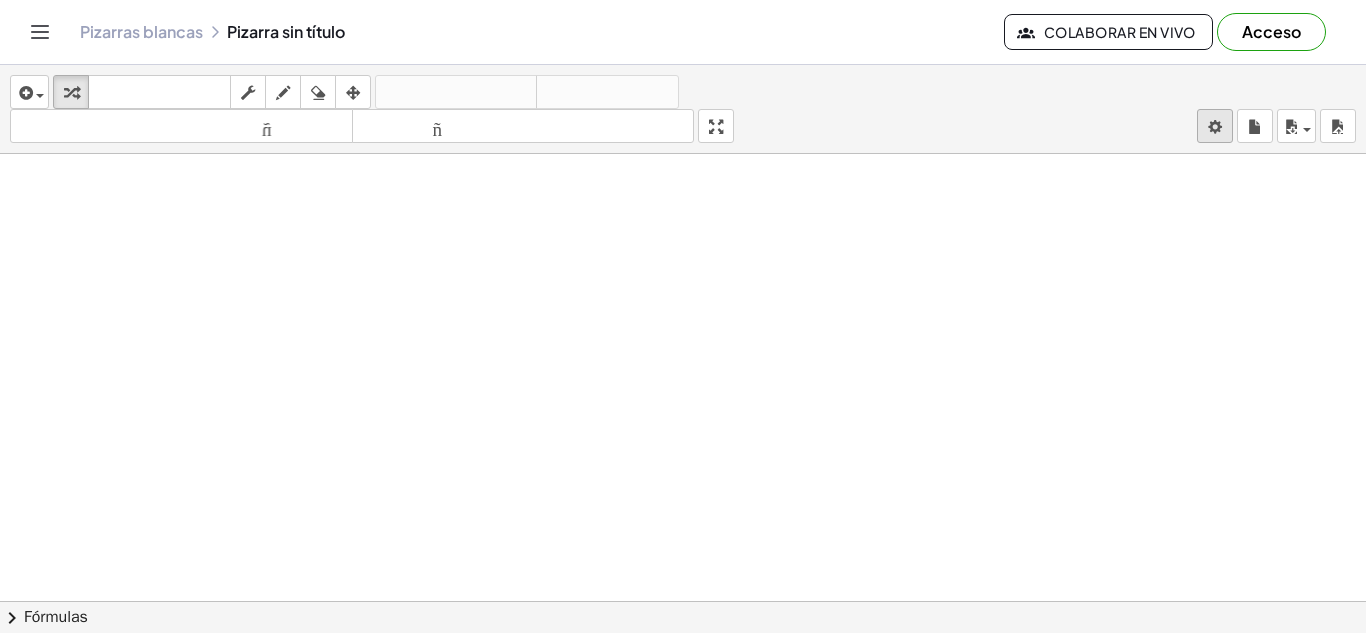click on "Actividades  matemáticas fáciles de comprender Empezar Banco de actividades Trabajo asignado Clases Pizarras blancas Referencia versión 1.28.2 | Política de privacidad © 2025 | Graspable, Inc. Pizarras blancas Pizarra sin título Colaborar en vivo Acceso   insertar Seleccione uno: Expresión matemática Función Texto Vídeo de YouTube Graficando Geometría Geometría 3D transformar teclado teclado fregar dibujar borrar arreglar deshacer deshacer rehacer rehacer tamaño_del_formato menor tamaño_del_formato más grande pantalla completa carga   ahorrar nuevo ajustes × chevron_right Fórmulas
Arrastre un lado de una fórmula sobre una expresión resaltada en el lienzo para aplicarla.
Fórmula cuadrática
+ · a · x 2 + · b · x + c = 0
⇔
x = · ( − b ± 2 √ ( + b 2 − · 4 · a · c ) ) · 2 · a
+ x 2 + · p" at bounding box center [683, 316] 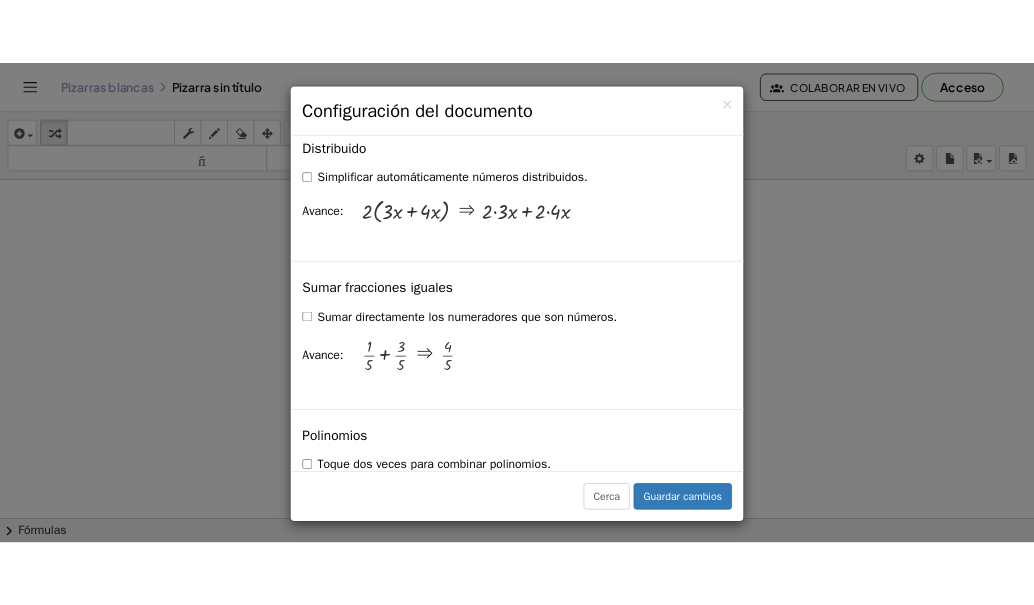 scroll, scrollTop: 1546, scrollLeft: 0, axis: vertical 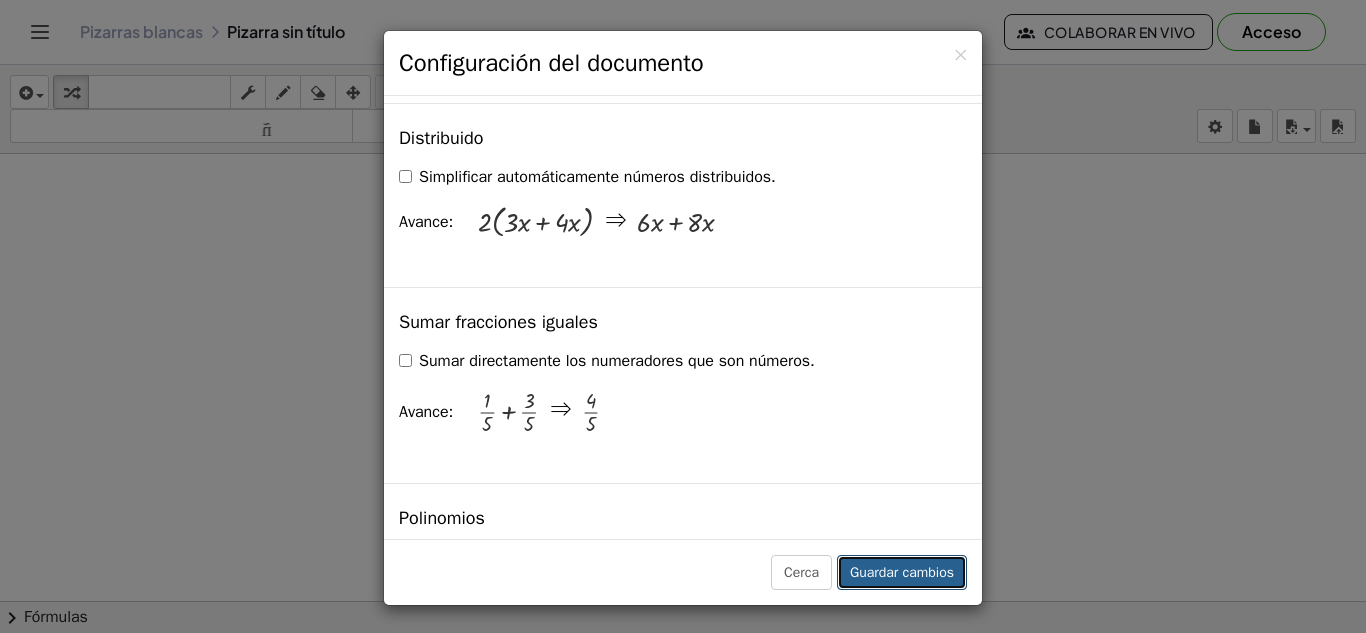 click on "Guardar cambios" at bounding box center (902, 572) 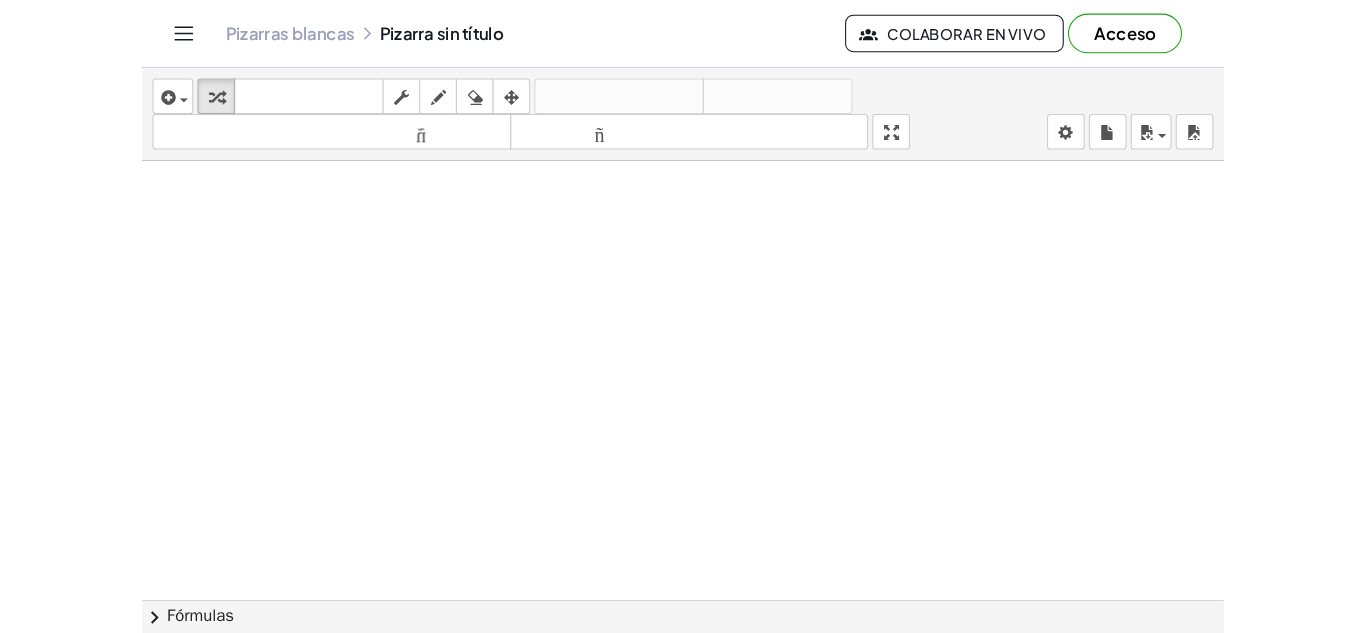 scroll, scrollTop: 167, scrollLeft: 0, axis: vertical 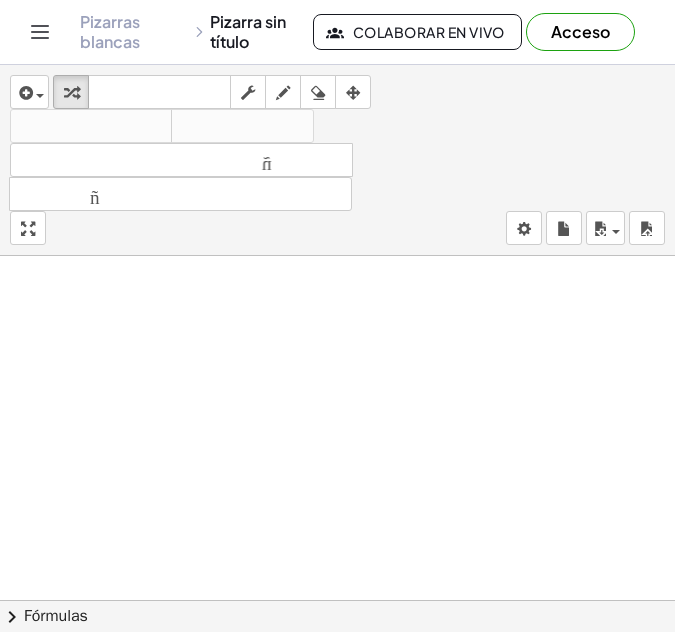click at bounding box center [337, 550] 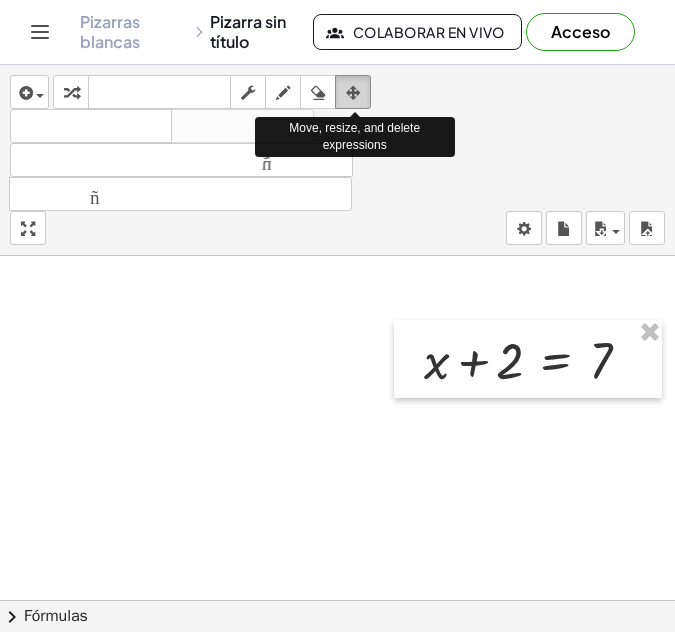 click at bounding box center (353, 93) 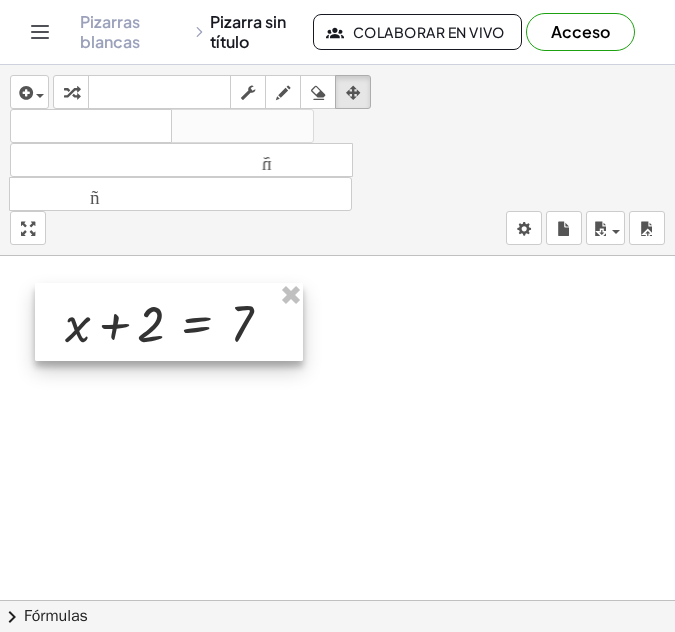 drag, startPoint x: 490, startPoint y: 356, endPoint x: 133, endPoint y: 319, distance: 358.91223 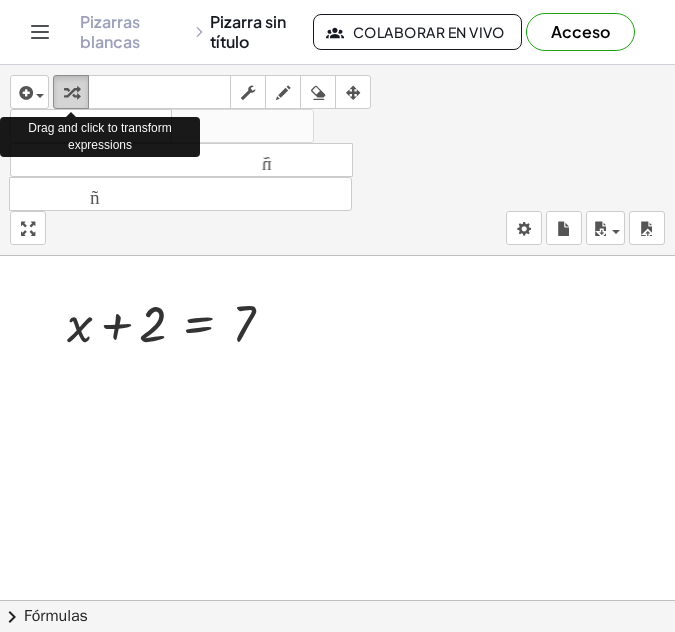 click at bounding box center [71, 93] 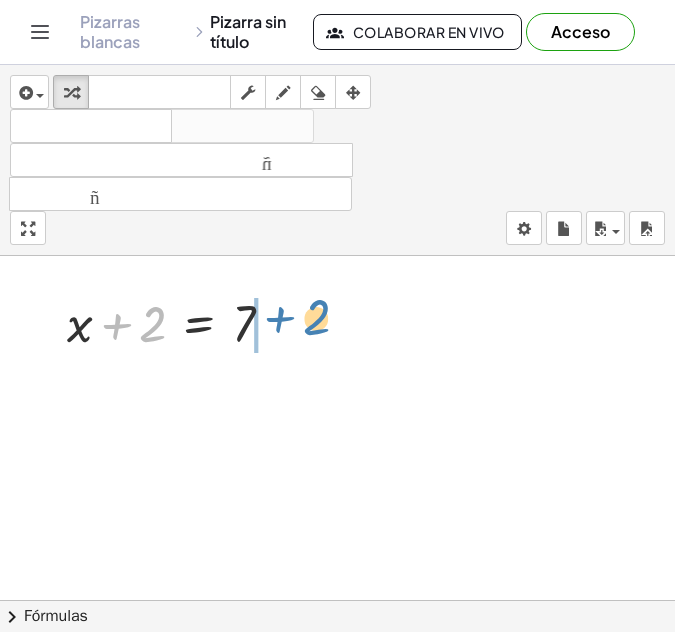 drag, startPoint x: 151, startPoint y: 324, endPoint x: 315, endPoint y: 316, distance: 164.195 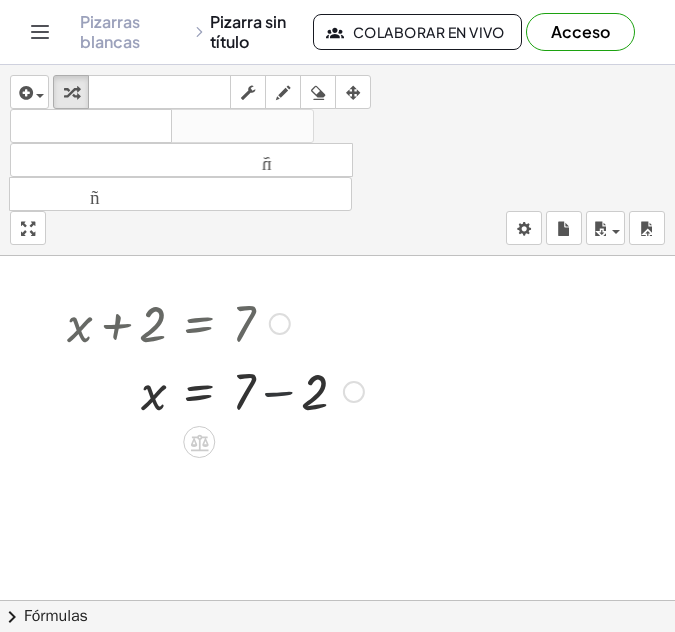 click at bounding box center [215, 390] 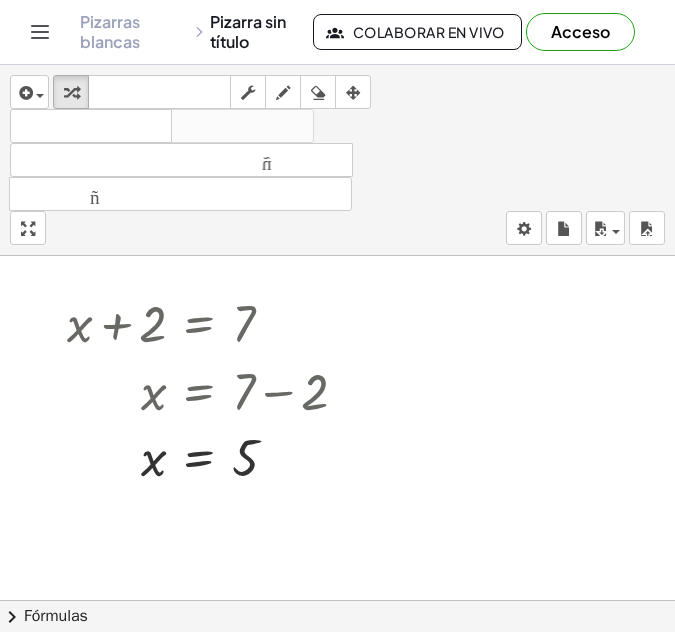 click at bounding box center [337, 550] 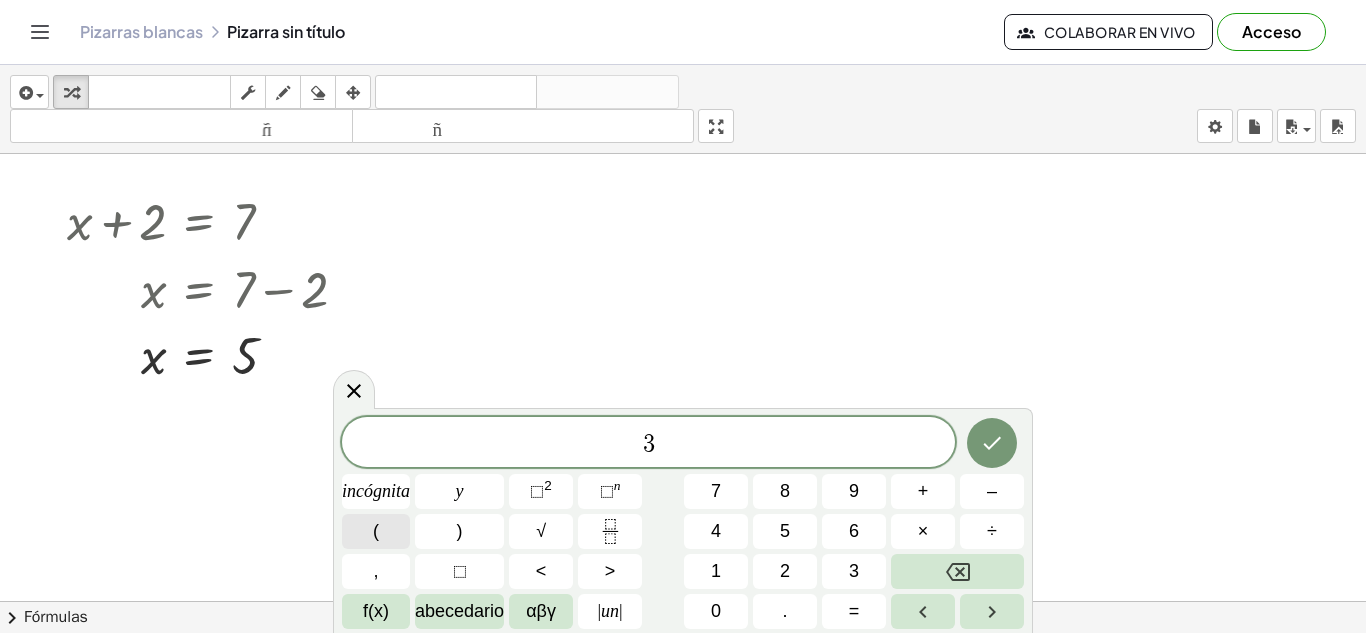click on "(" at bounding box center (376, 531) 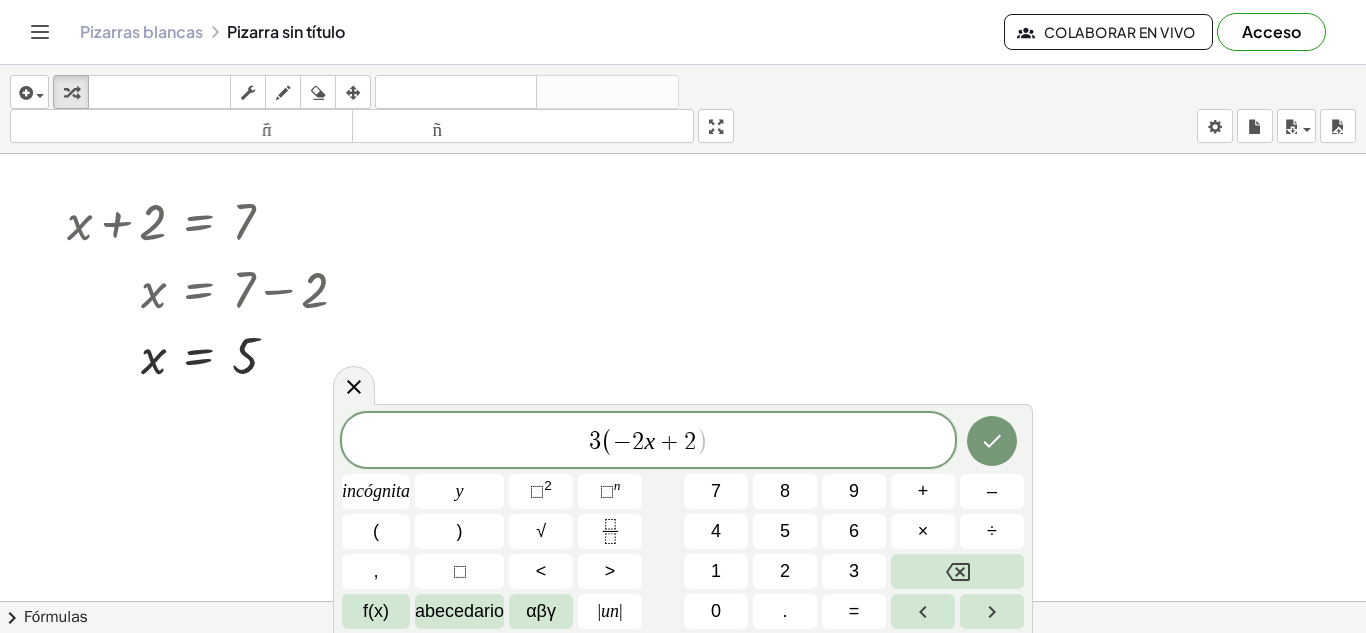 click on "3 ( − 2 x + 2 ​ )" at bounding box center (648, 441) 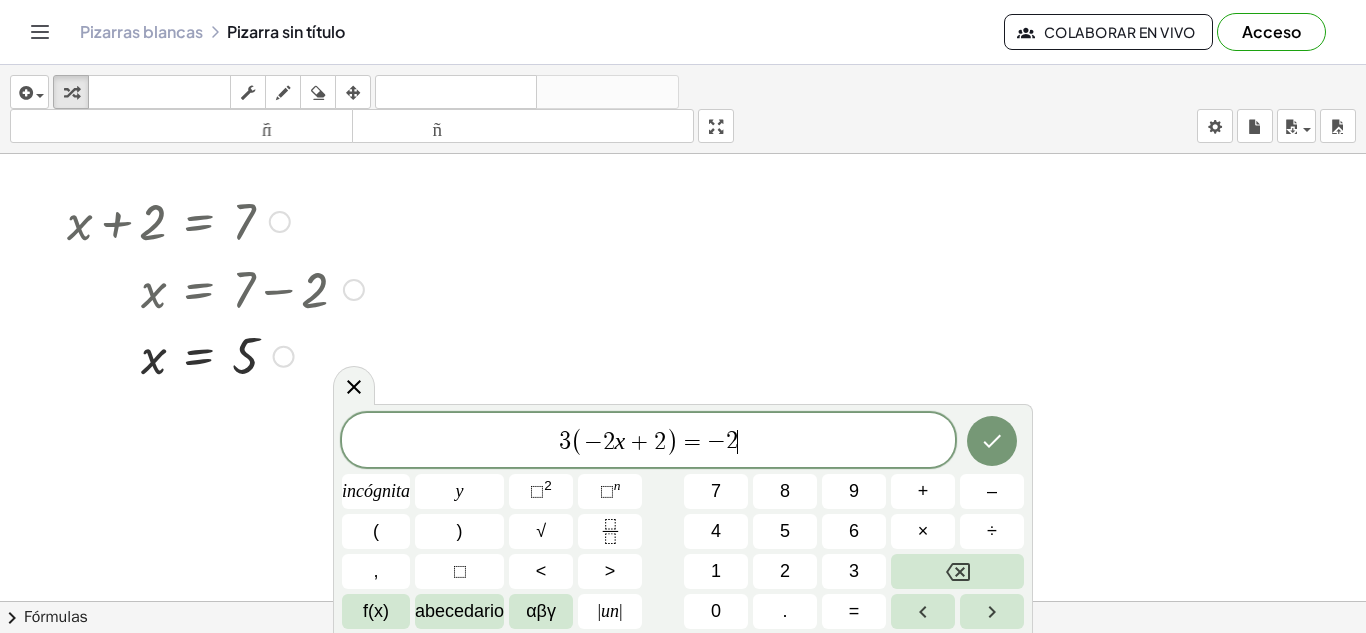 click on "(" at bounding box center (376, 531) 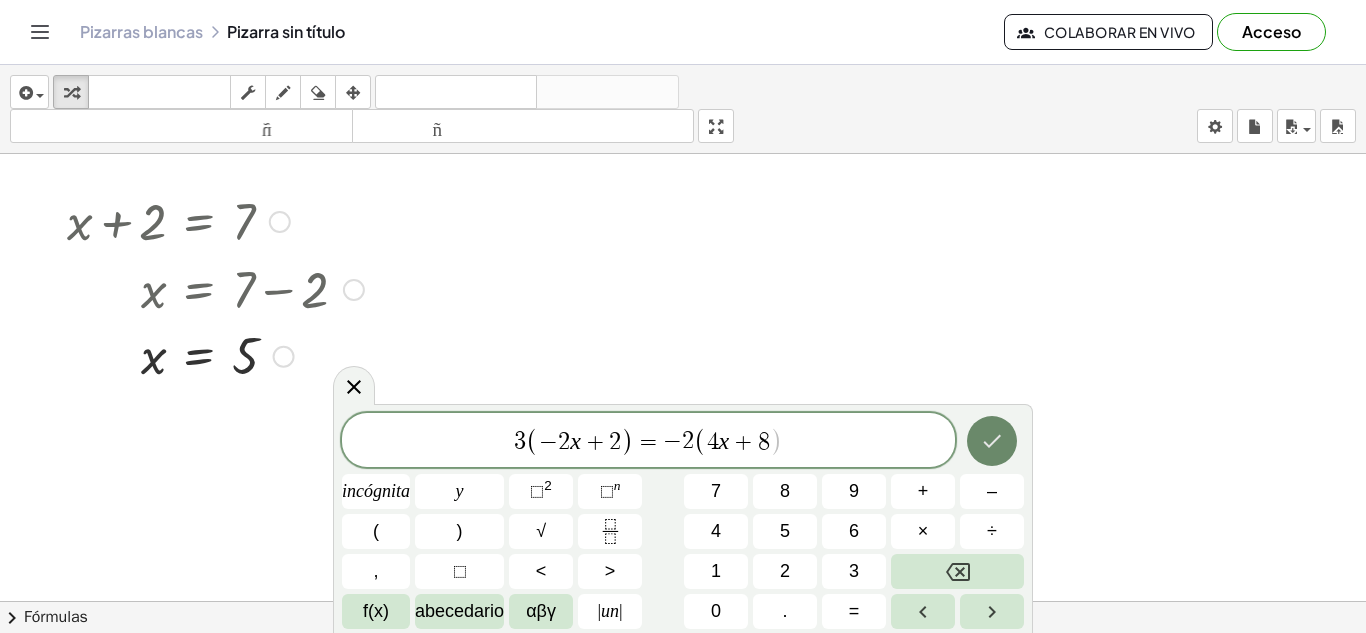 click 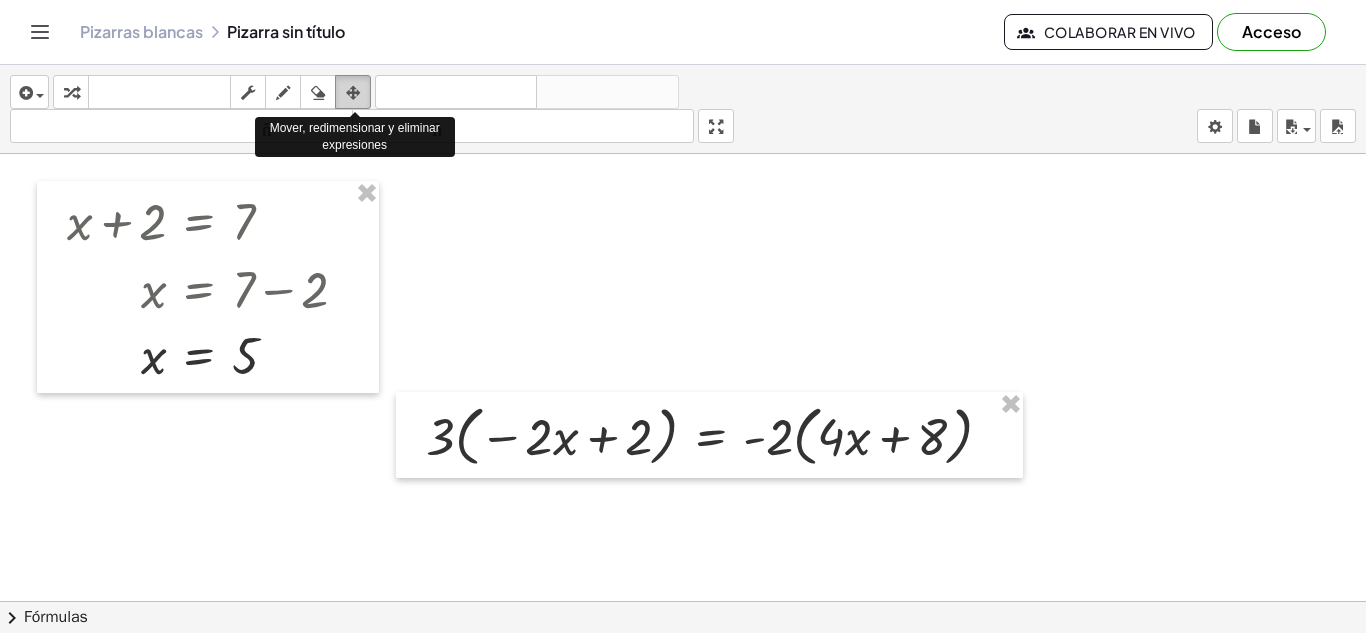 click at bounding box center (353, 93) 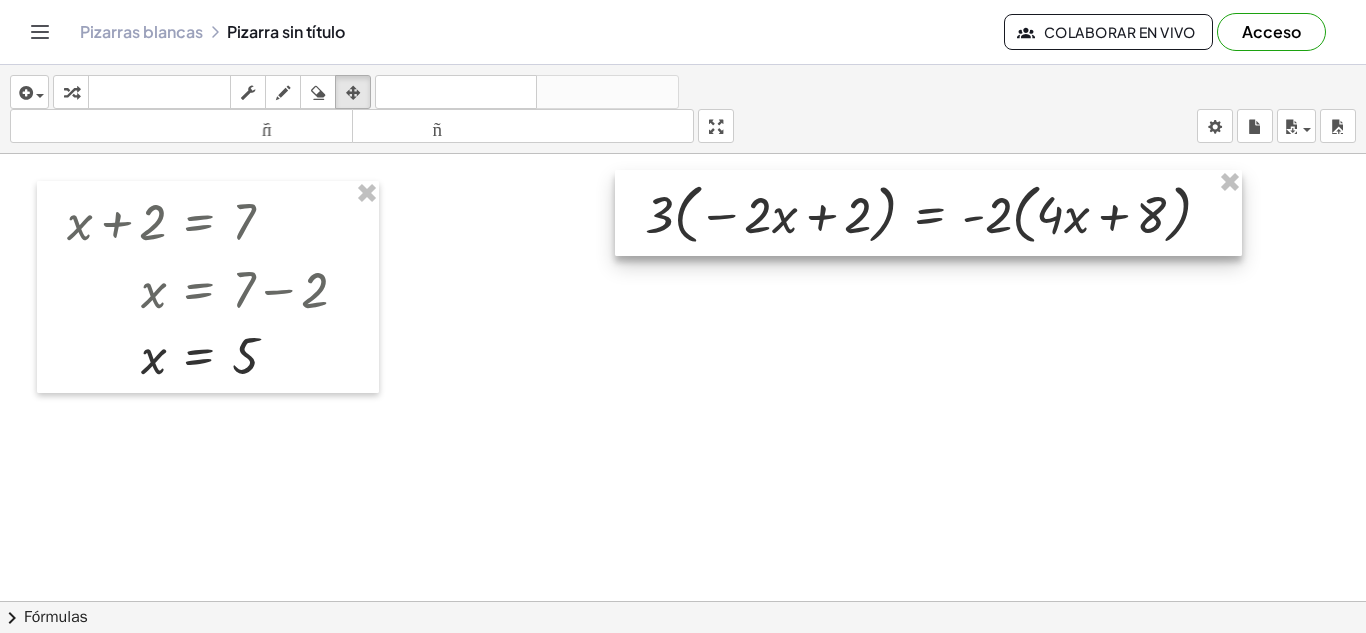drag, startPoint x: 707, startPoint y: 428, endPoint x: 926, endPoint y: 206, distance: 311.8413 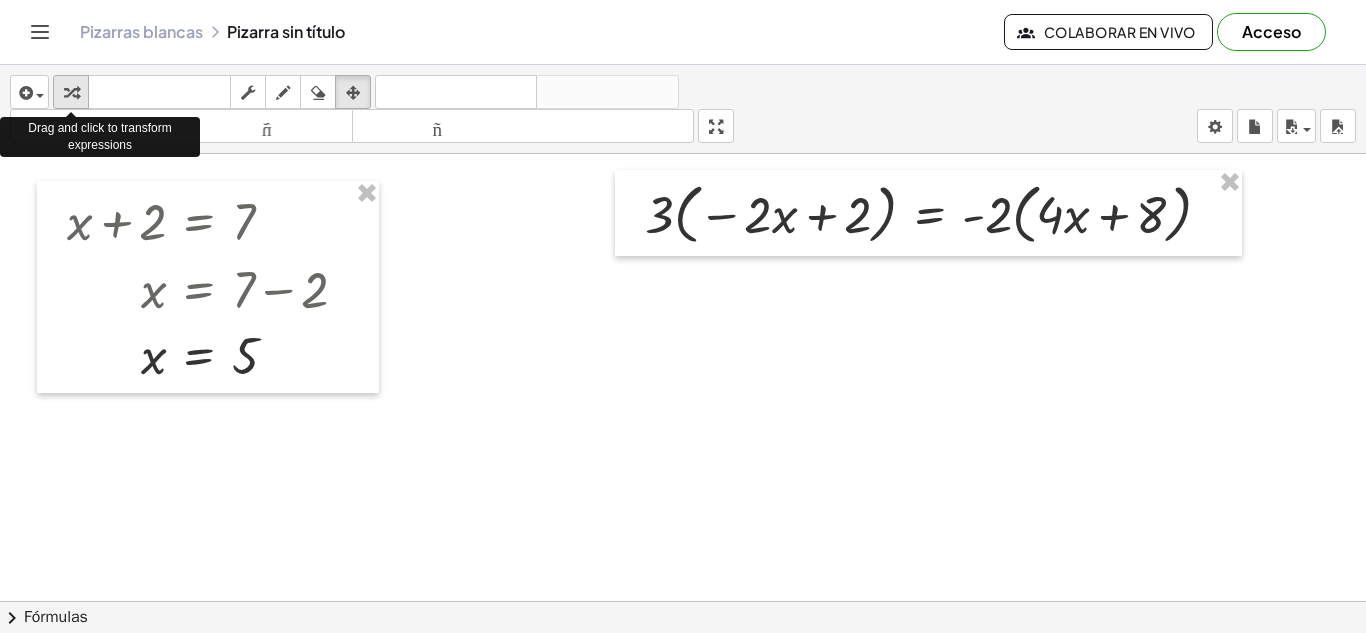 click at bounding box center (71, 93) 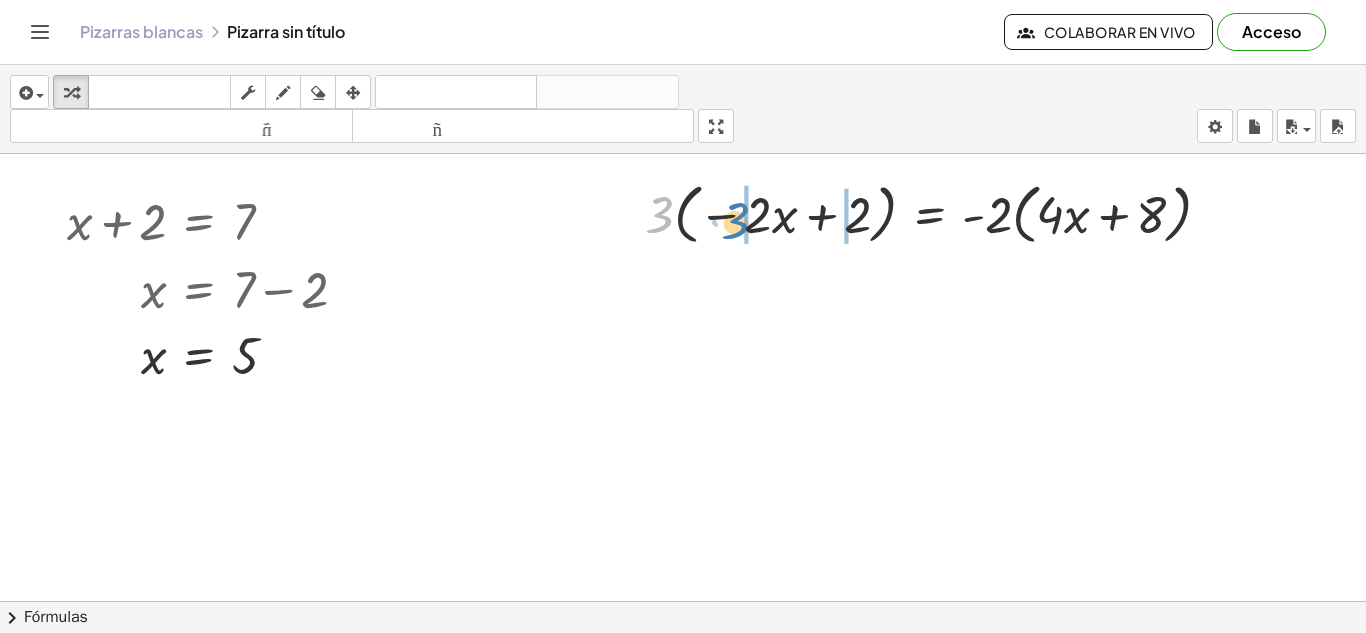 drag, startPoint x: 663, startPoint y: 213, endPoint x: 740, endPoint y: 219, distance: 77.23341 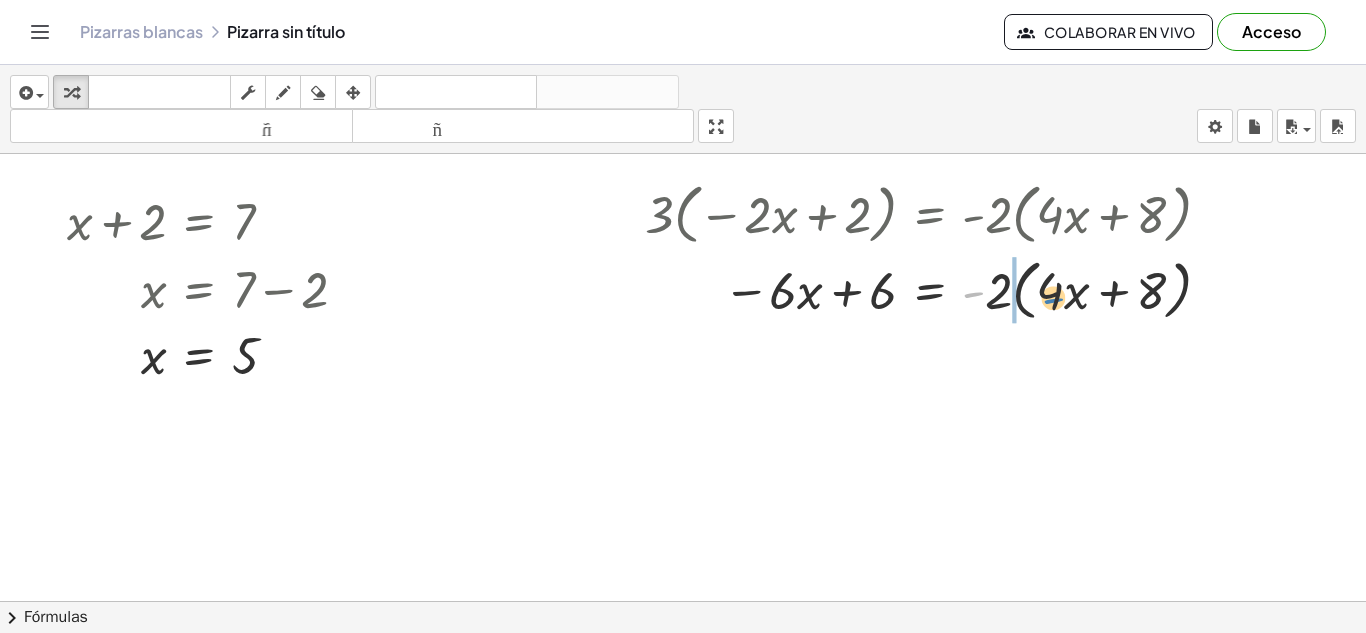drag, startPoint x: 976, startPoint y: 298, endPoint x: 1056, endPoint y: 302, distance: 80.09994 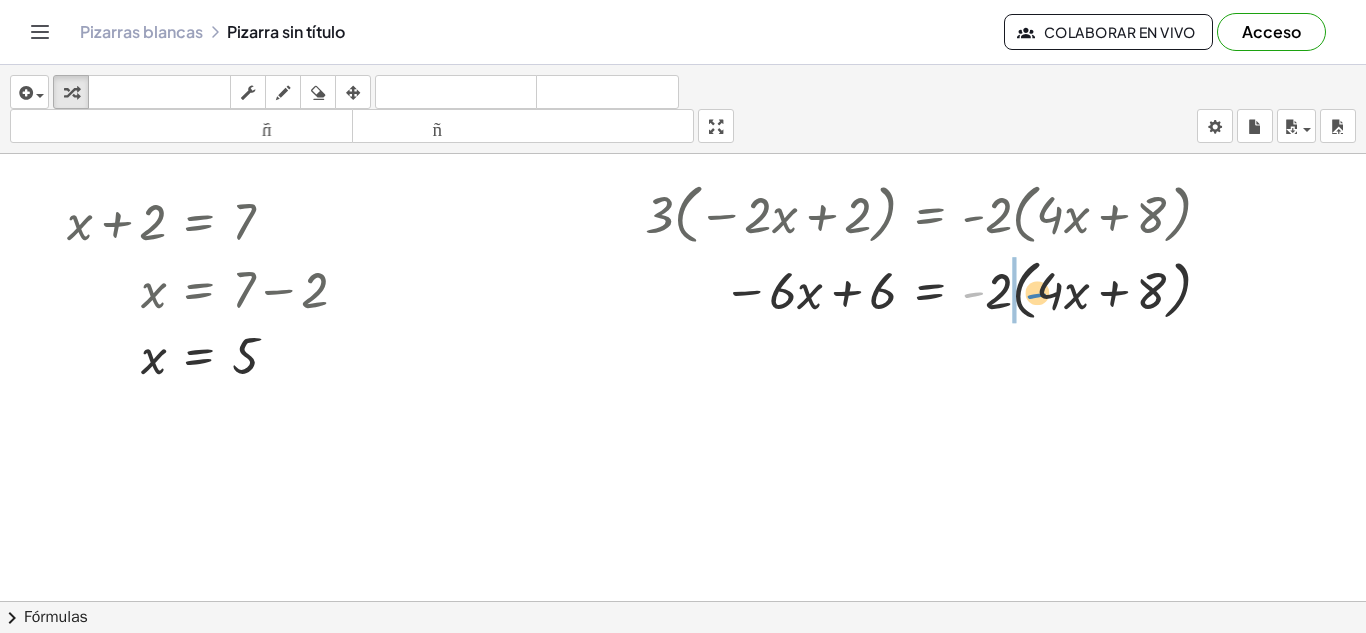 drag, startPoint x: 973, startPoint y: 302, endPoint x: 1034, endPoint y: 303, distance: 61.008198 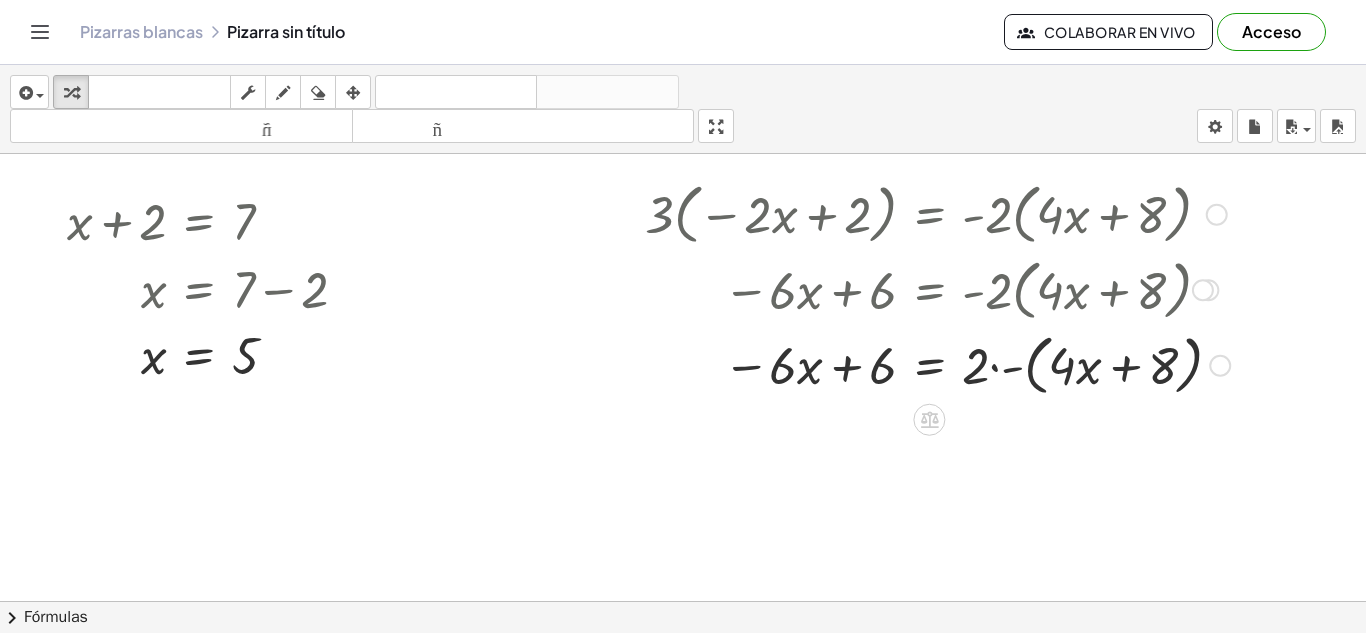 click at bounding box center [937, 364] 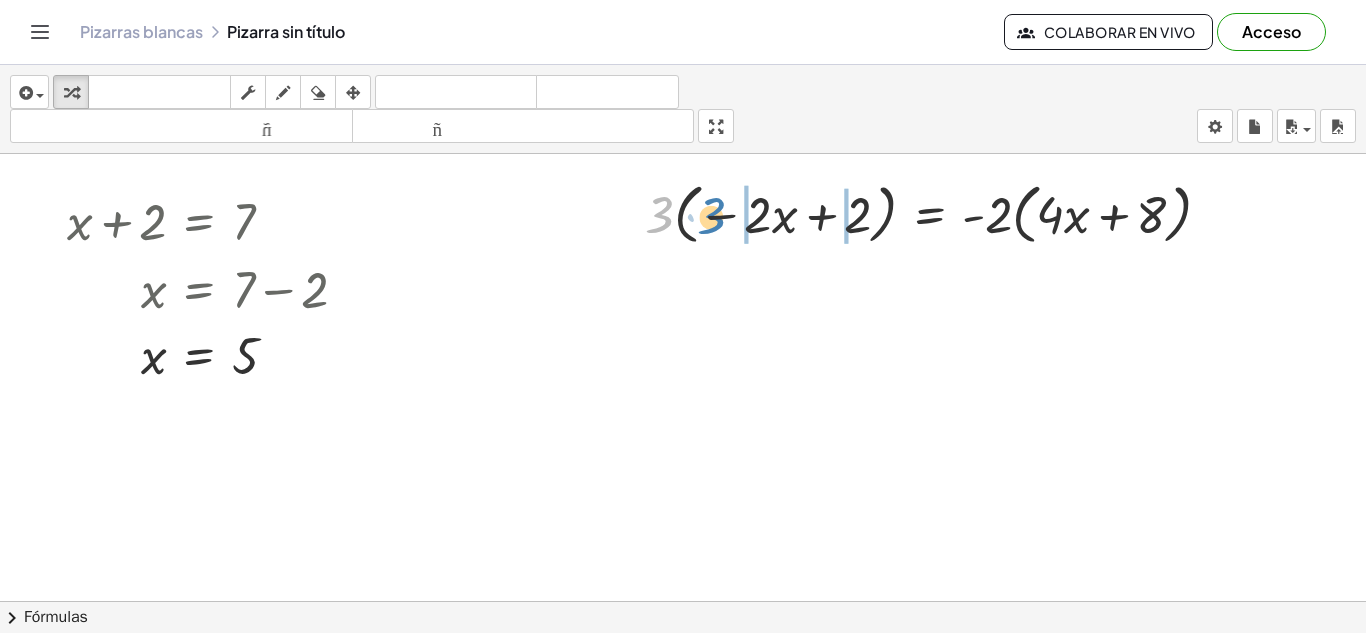 drag, startPoint x: 656, startPoint y: 213, endPoint x: 707, endPoint y: 212, distance: 51.009804 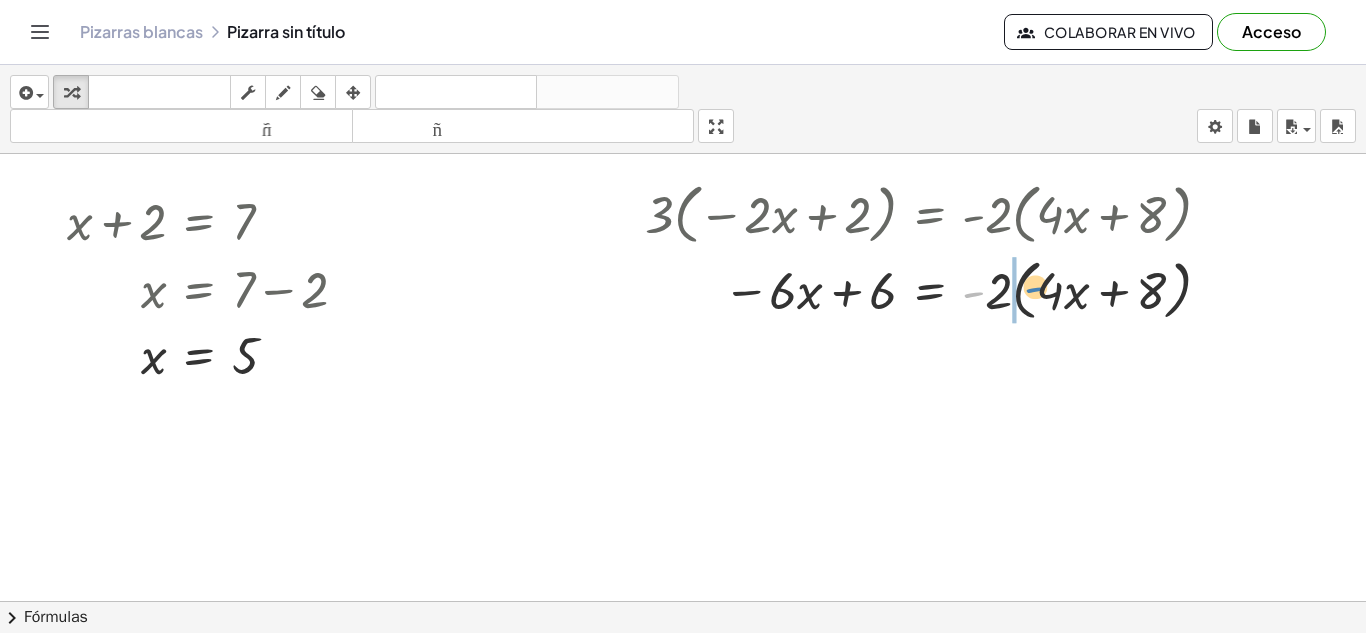 drag, startPoint x: 967, startPoint y: 291, endPoint x: 1029, endPoint y: 286, distance: 62.201286 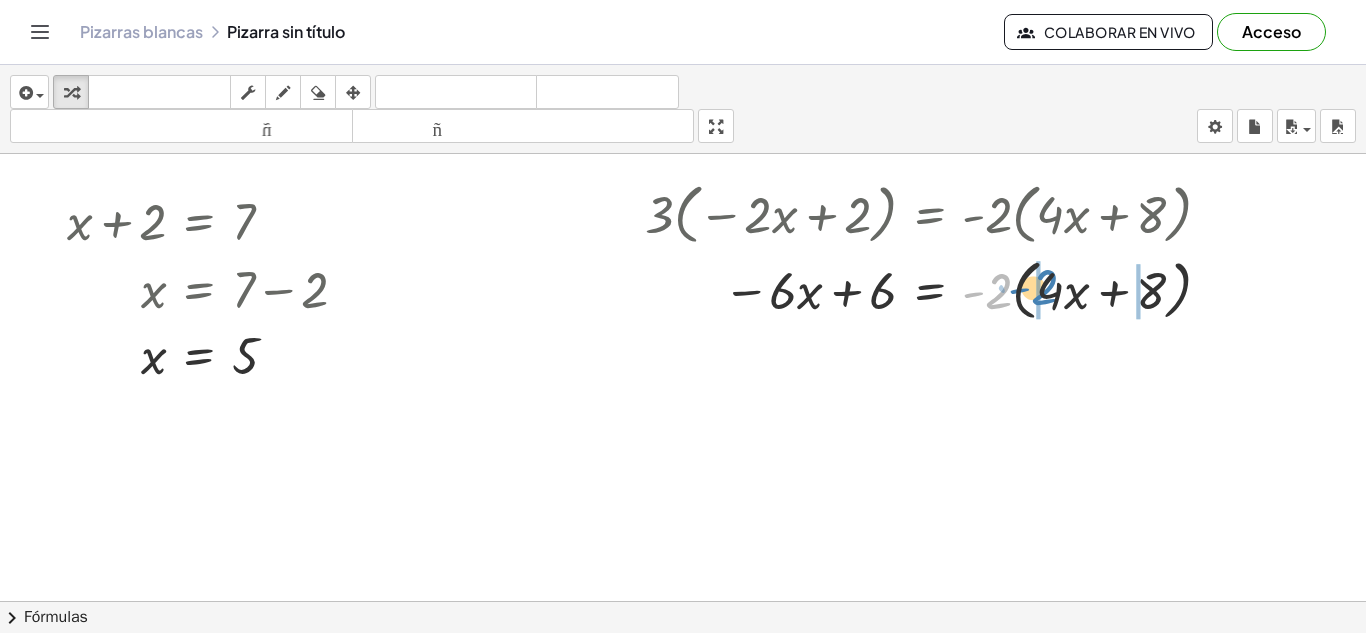 drag, startPoint x: 996, startPoint y: 294, endPoint x: 1044, endPoint y: 290, distance: 48.166378 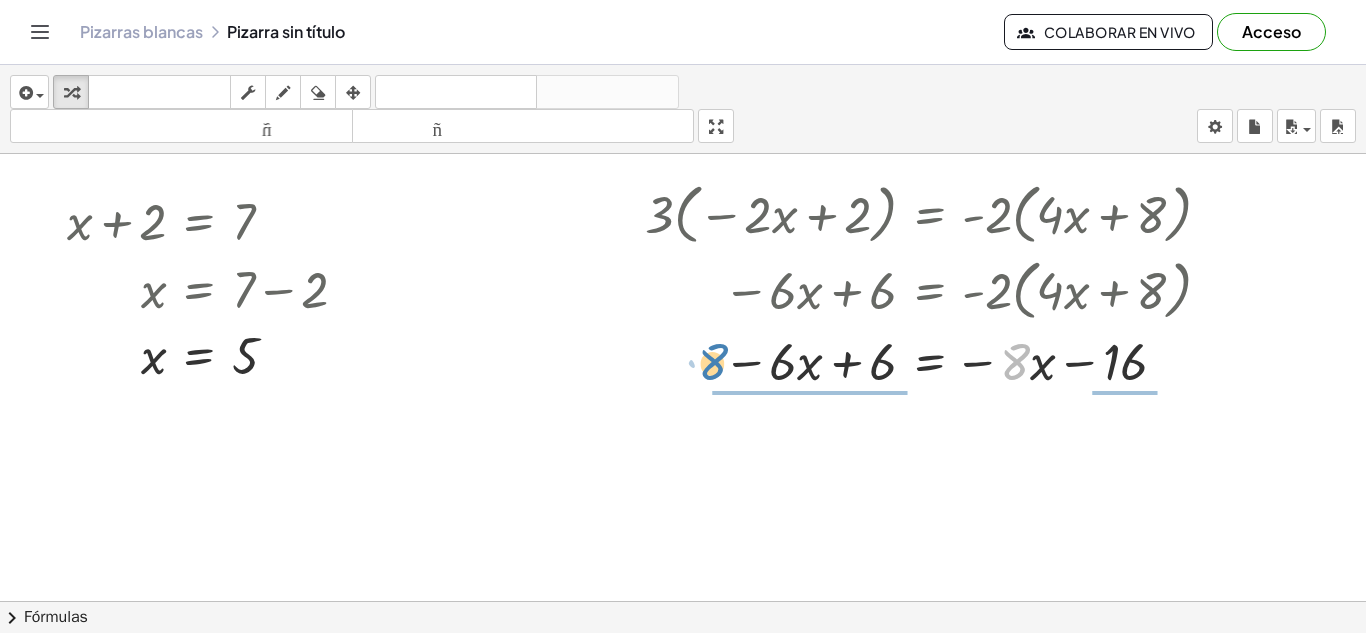 drag, startPoint x: 1024, startPoint y: 357, endPoint x: 721, endPoint y: 356, distance: 303.00165 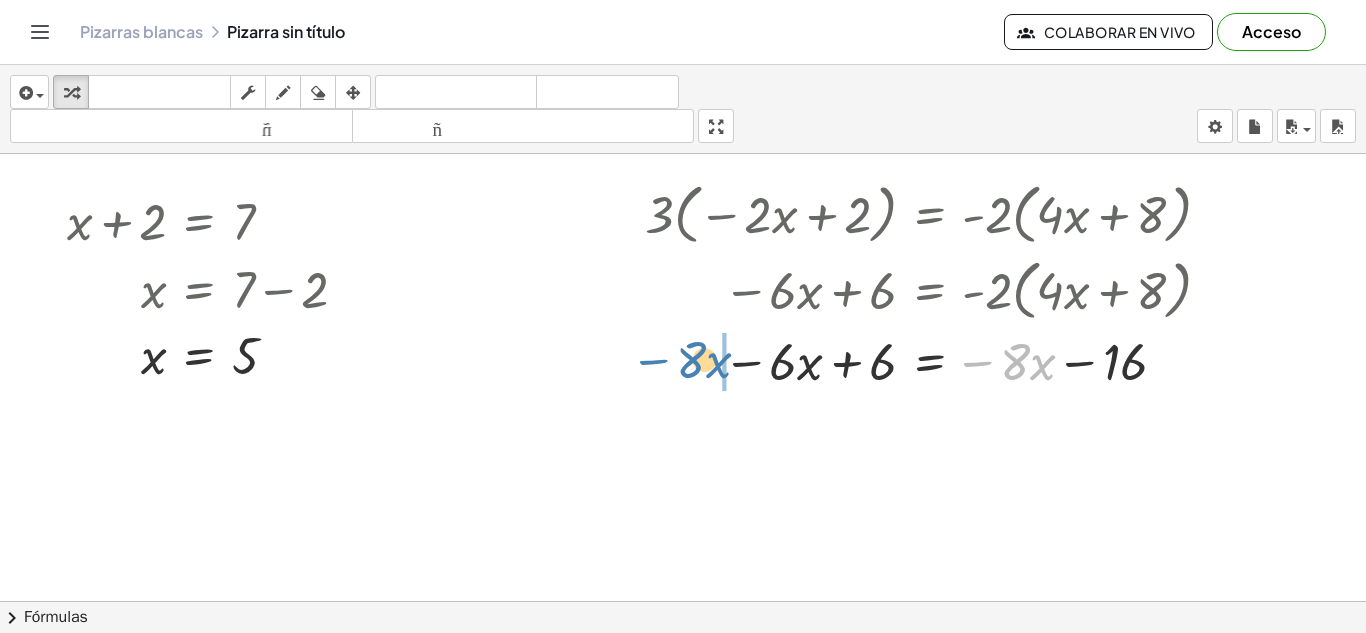 drag, startPoint x: 984, startPoint y: 364, endPoint x: 660, endPoint y: 362, distance: 324.00616 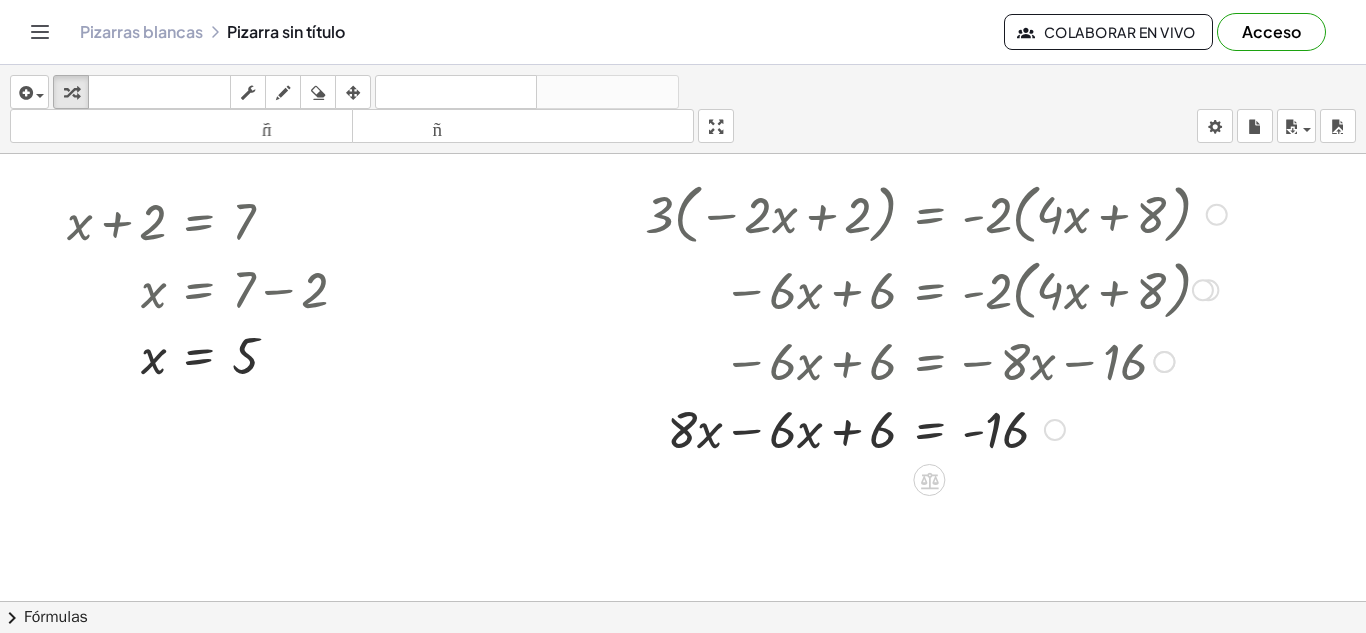 drag, startPoint x: 852, startPoint y: 361, endPoint x: 1032, endPoint y: 410, distance: 186.55026 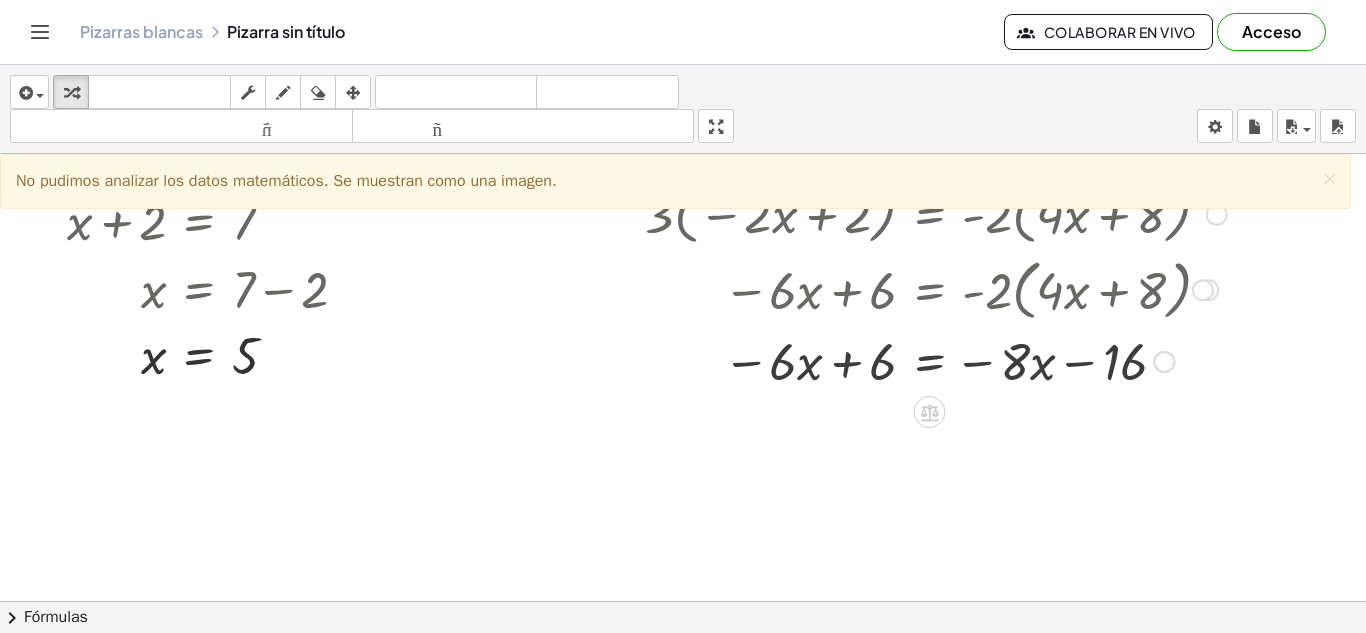 click at bounding box center (1018, 360) 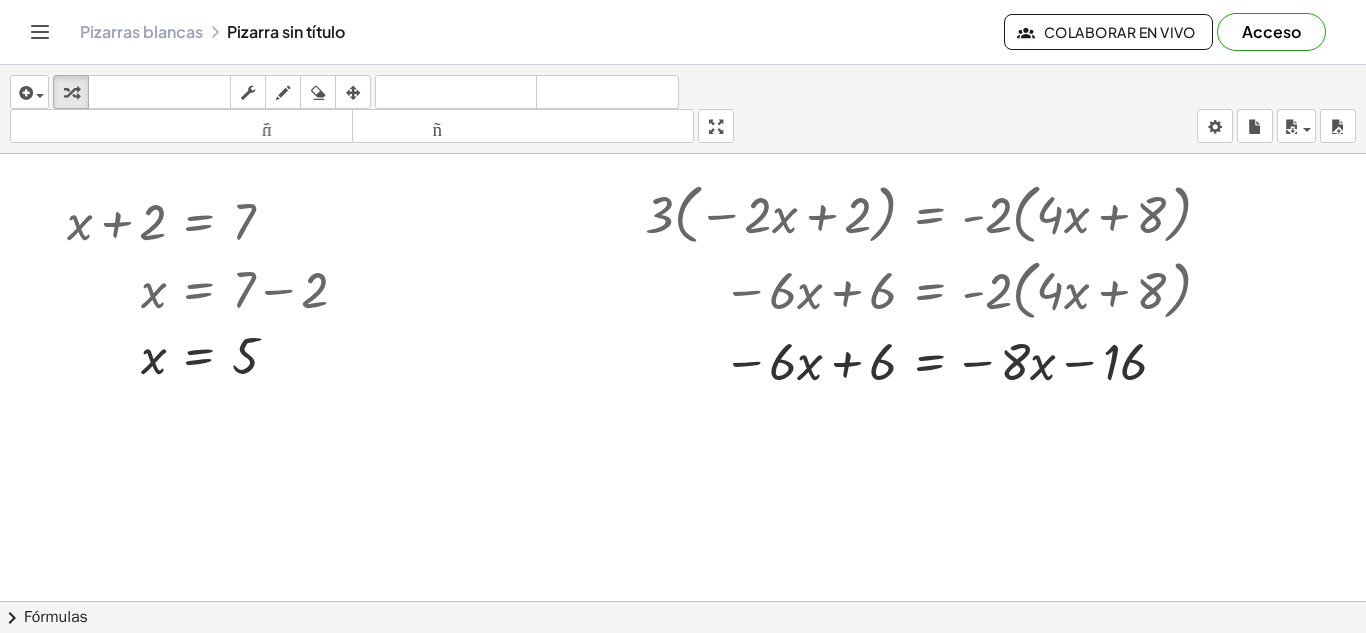 click at bounding box center (683, 448) 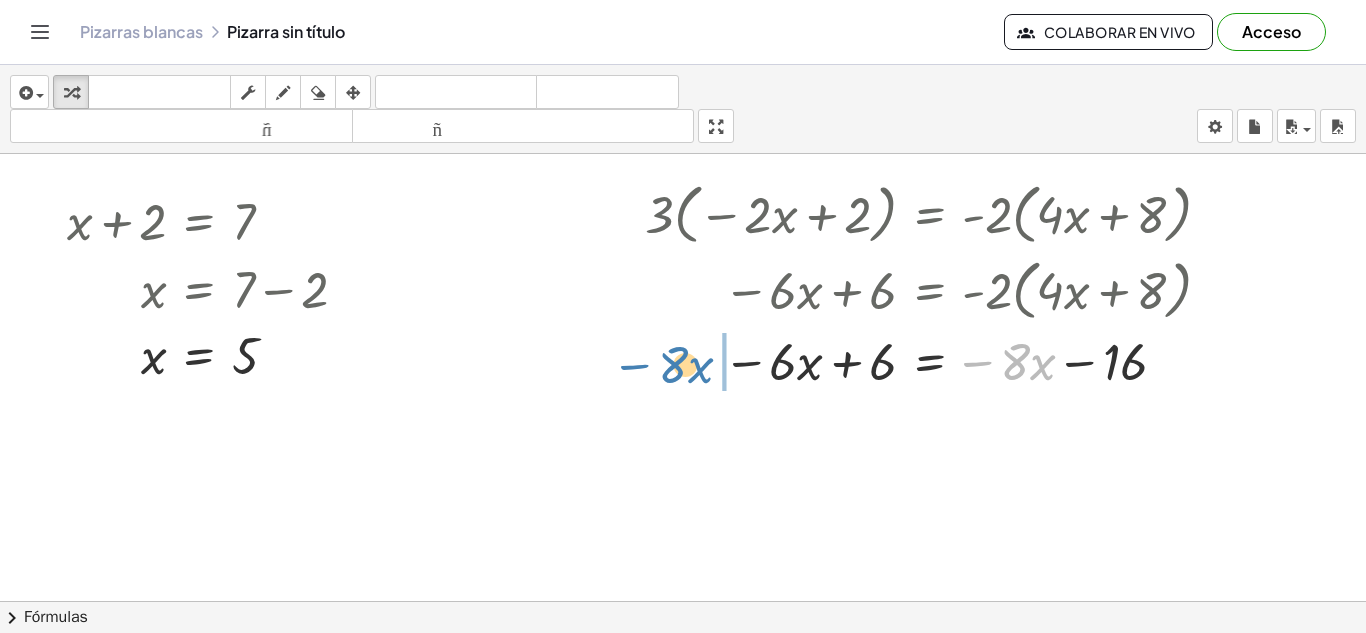 drag, startPoint x: 988, startPoint y: 359, endPoint x: 649, endPoint y: 362, distance: 339.01328 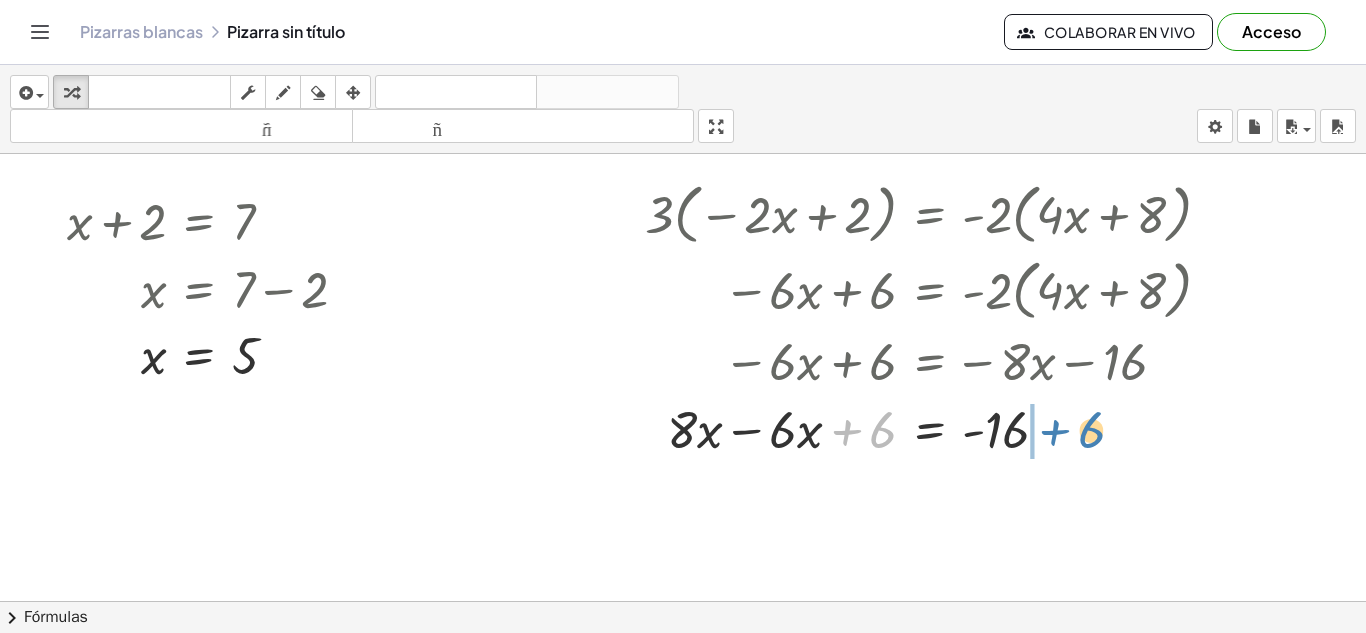 drag, startPoint x: 853, startPoint y: 428, endPoint x: 1063, endPoint y: 428, distance: 210 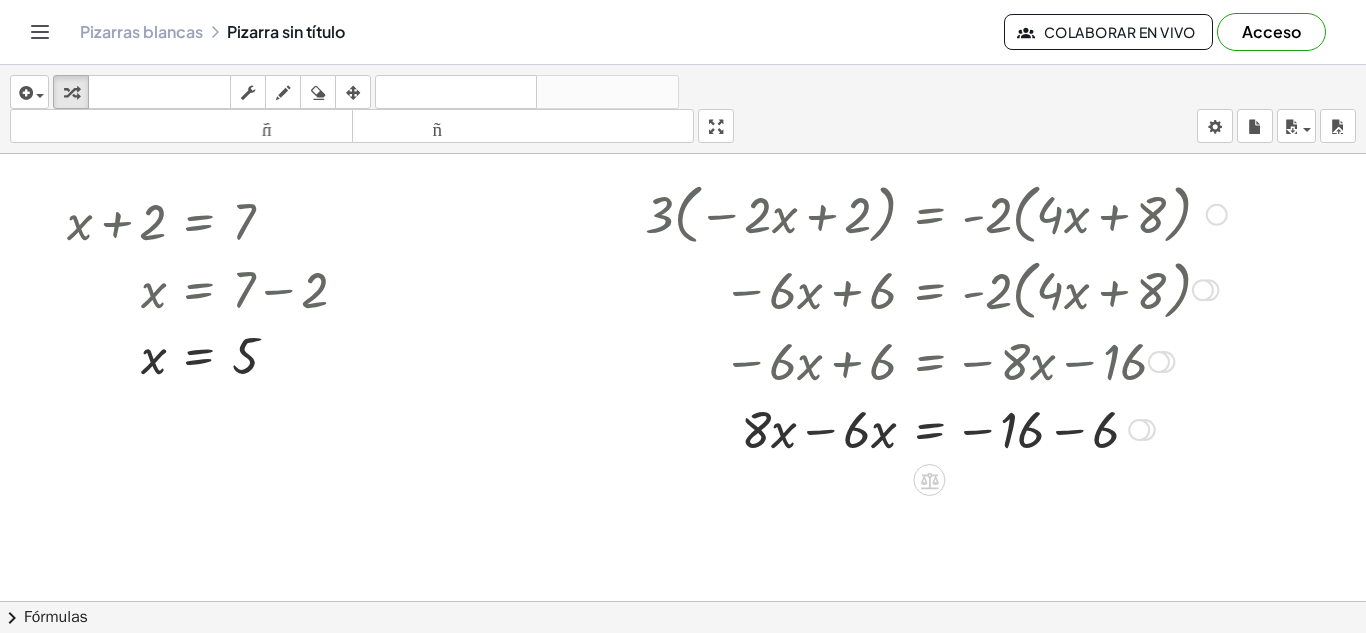 click at bounding box center [936, 428] 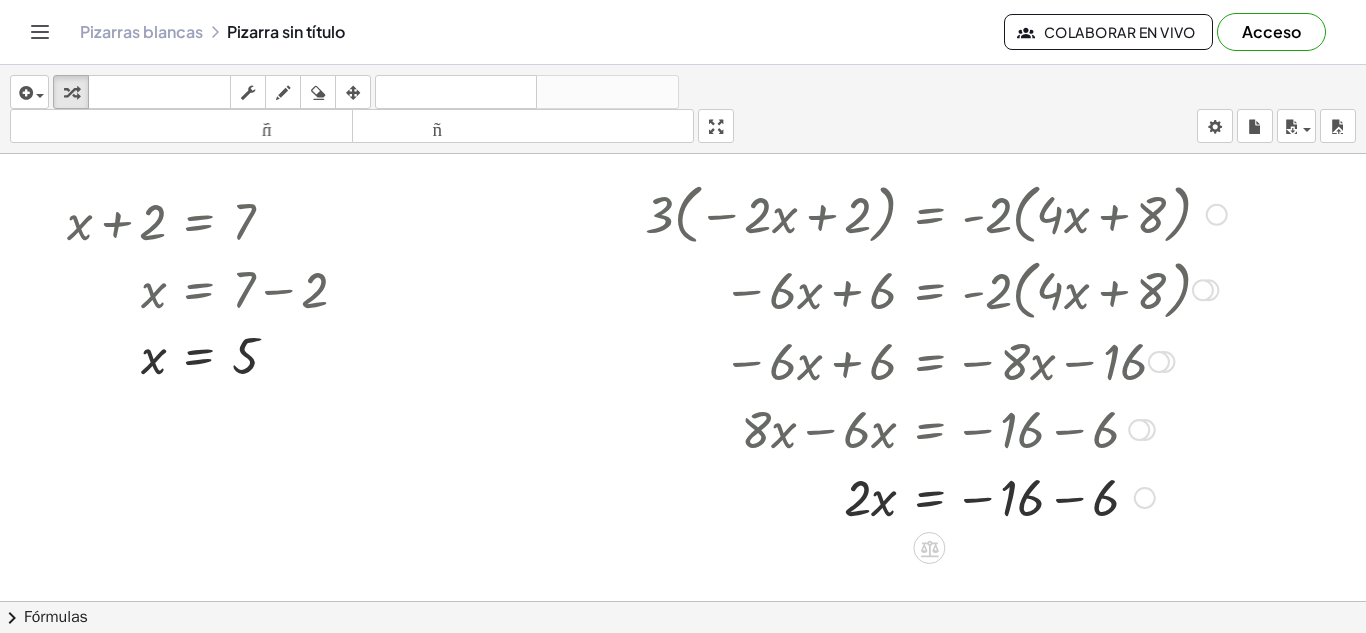 click at bounding box center (936, 496) 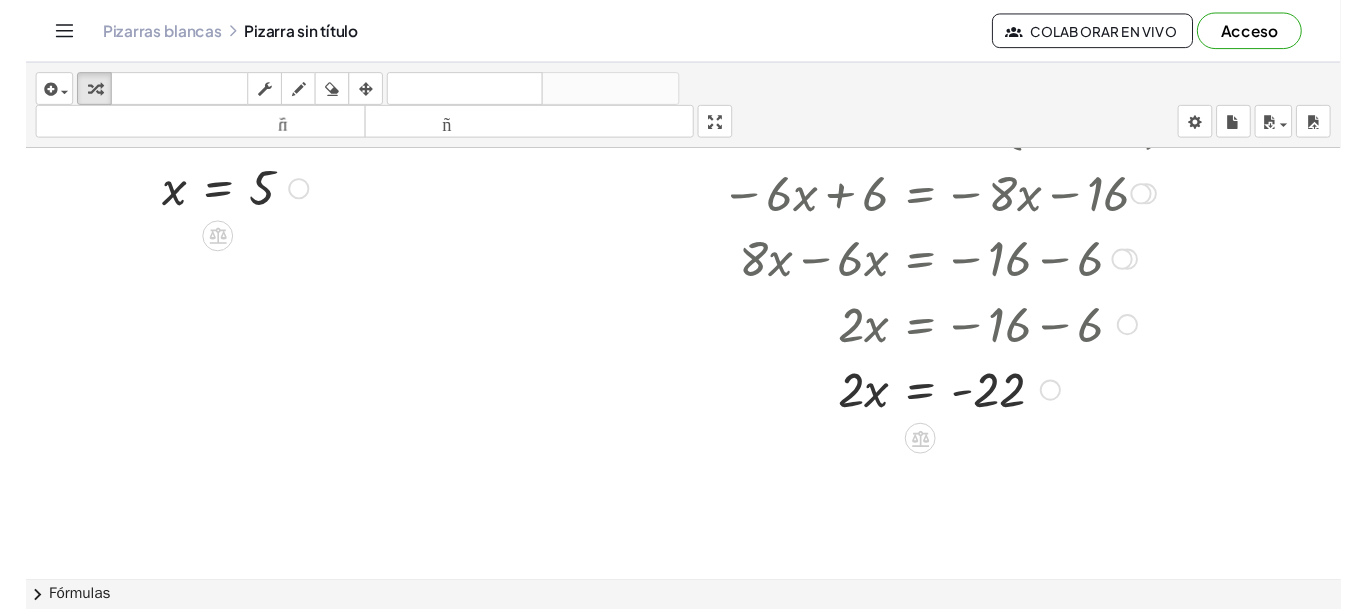 scroll, scrollTop: 332, scrollLeft: 0, axis: vertical 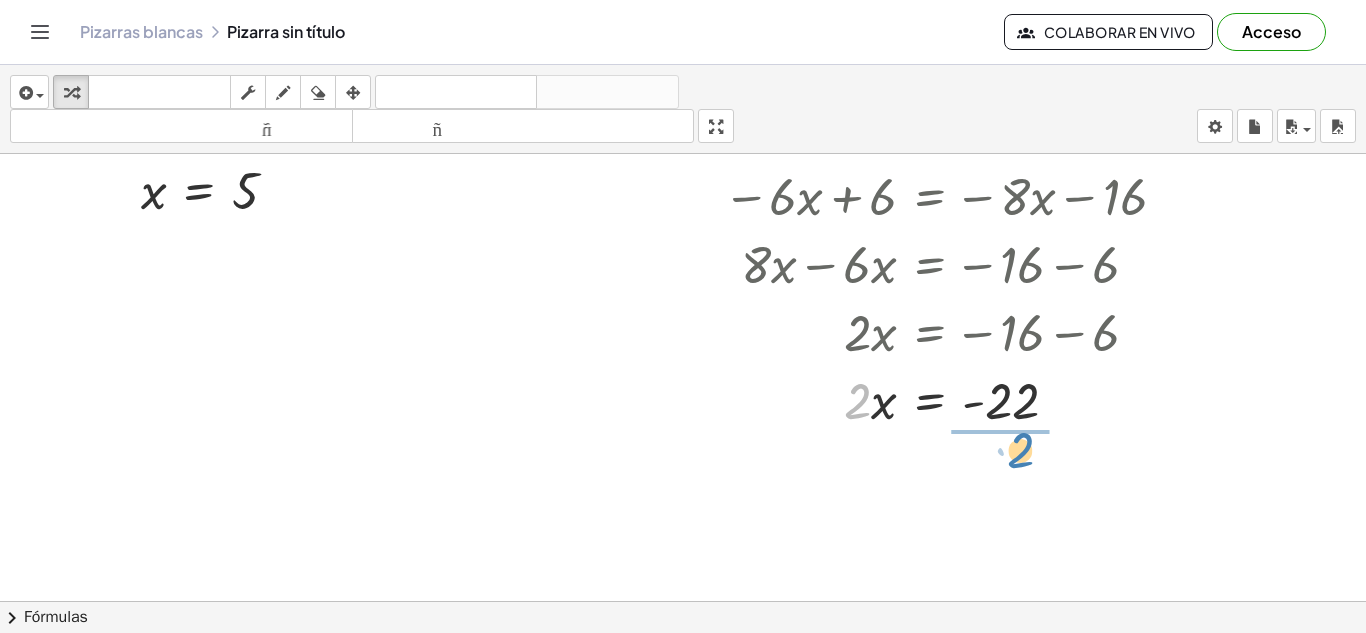 drag, startPoint x: 863, startPoint y: 406, endPoint x: 1026, endPoint y: 453, distance: 169.6408 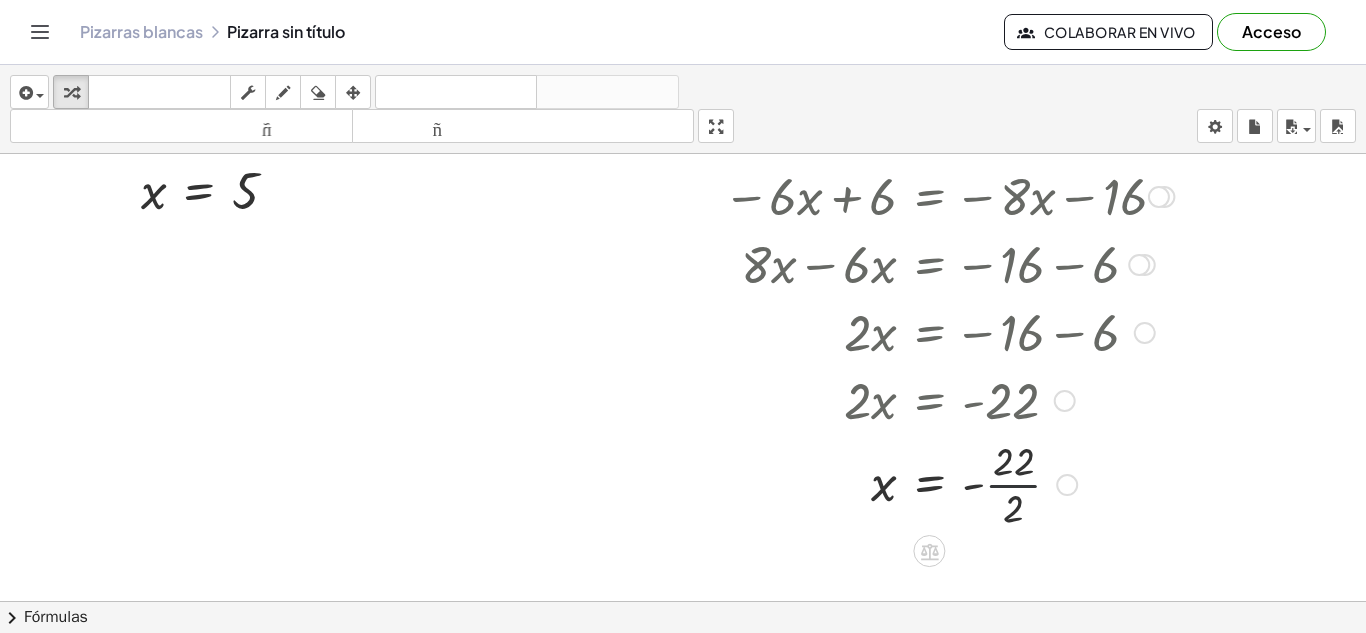 click at bounding box center [936, 483] 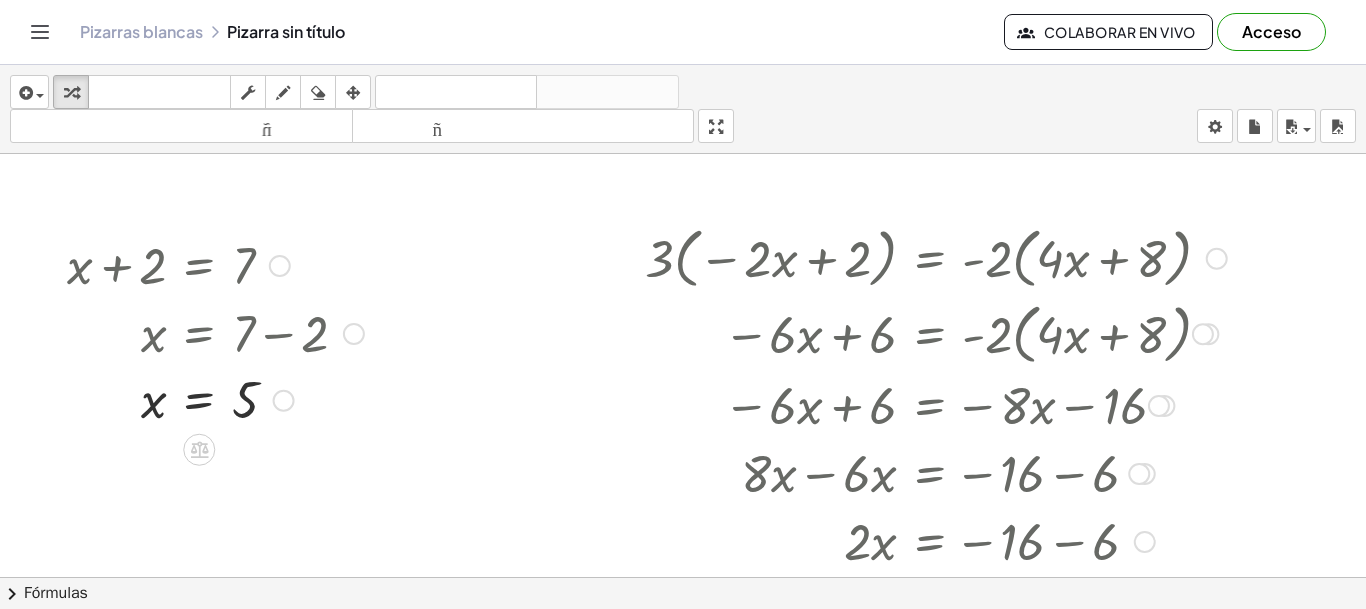 scroll, scrollTop: 110, scrollLeft: 0, axis: vertical 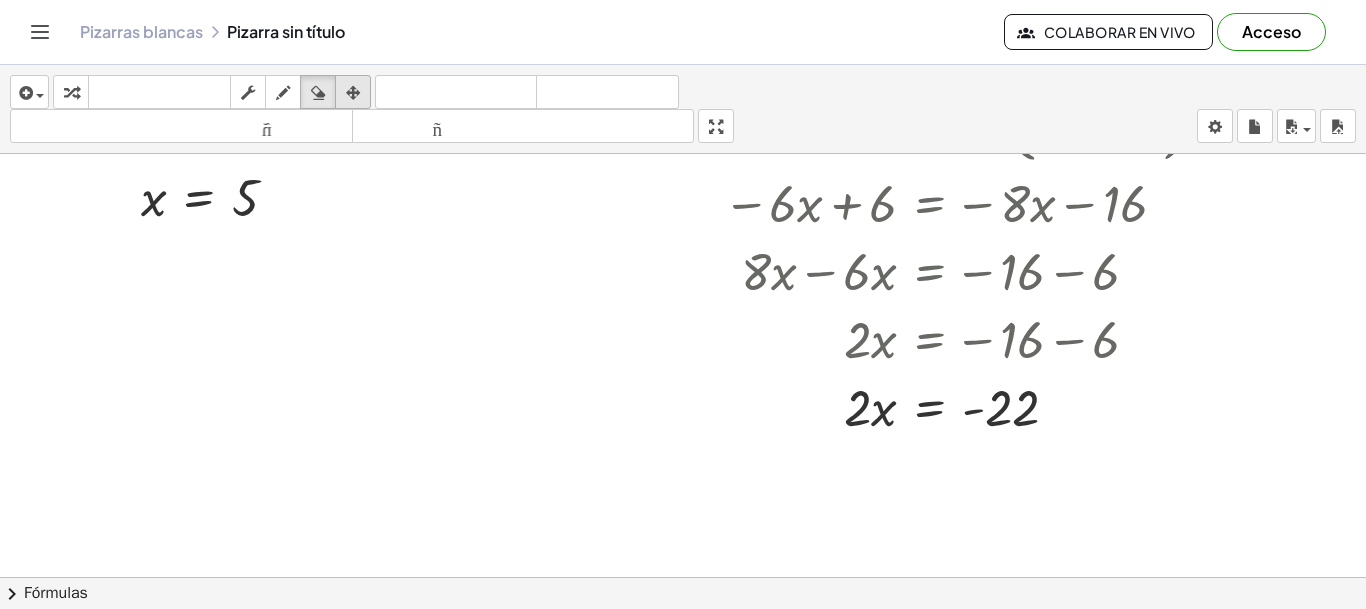click at bounding box center (353, 92) 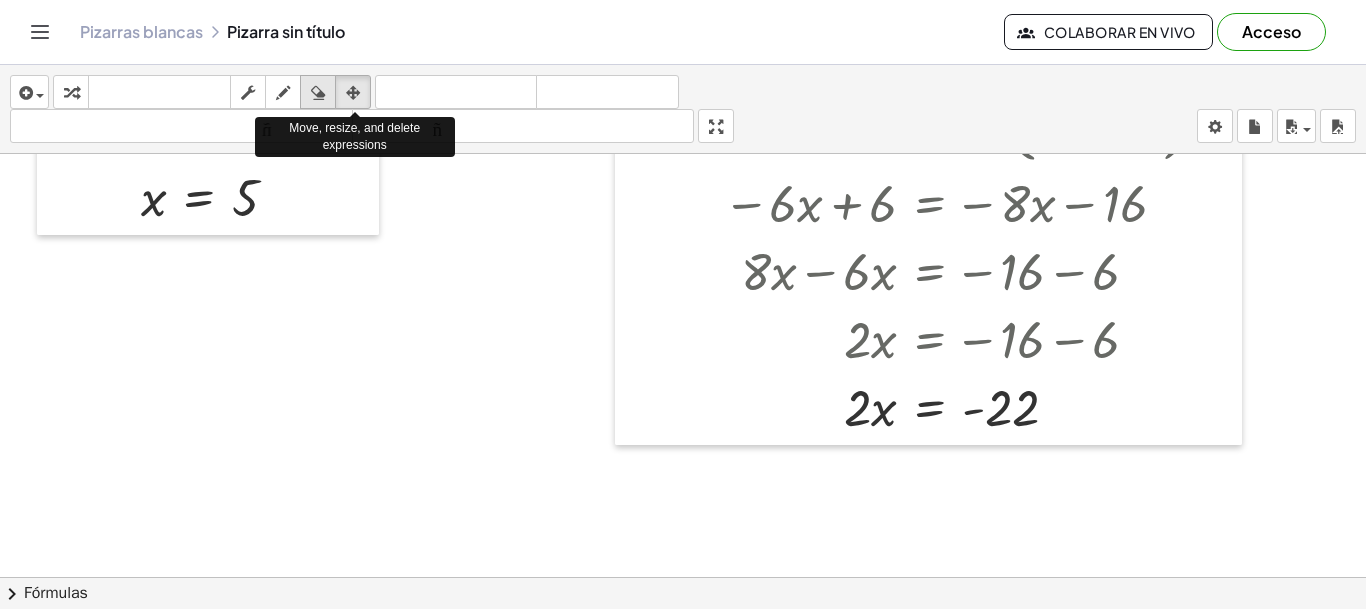 click at bounding box center (318, 93) 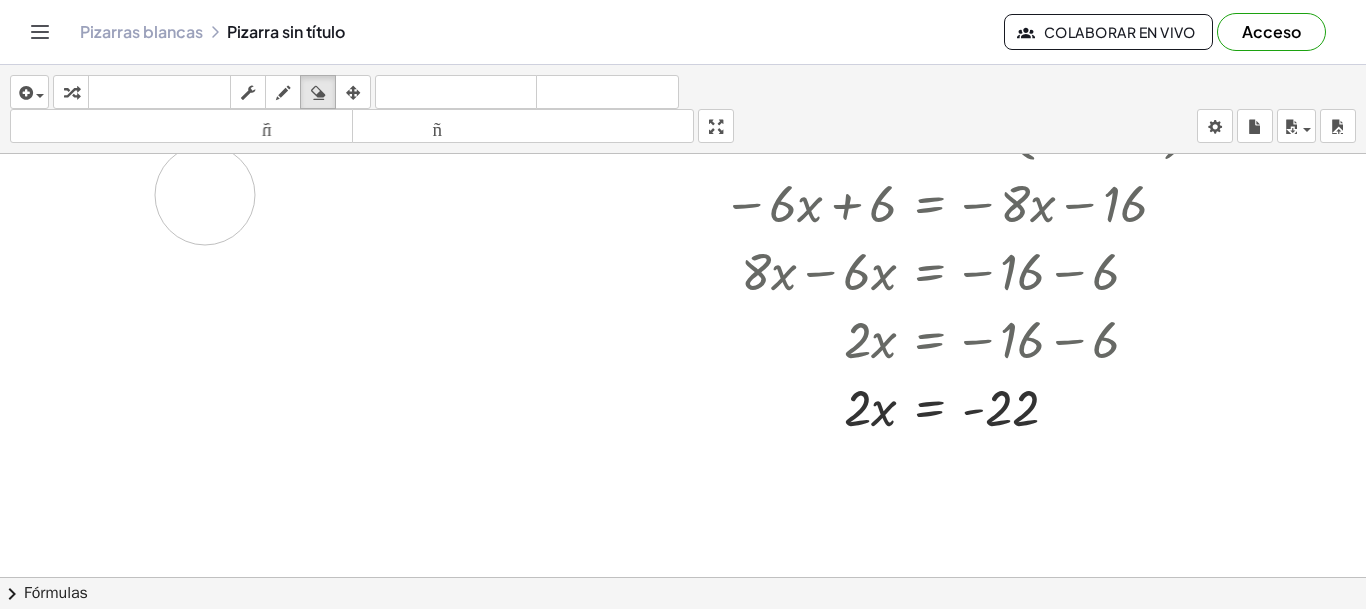 drag, startPoint x: 237, startPoint y: 199, endPoint x: 188, endPoint y: 192, distance: 49.497475 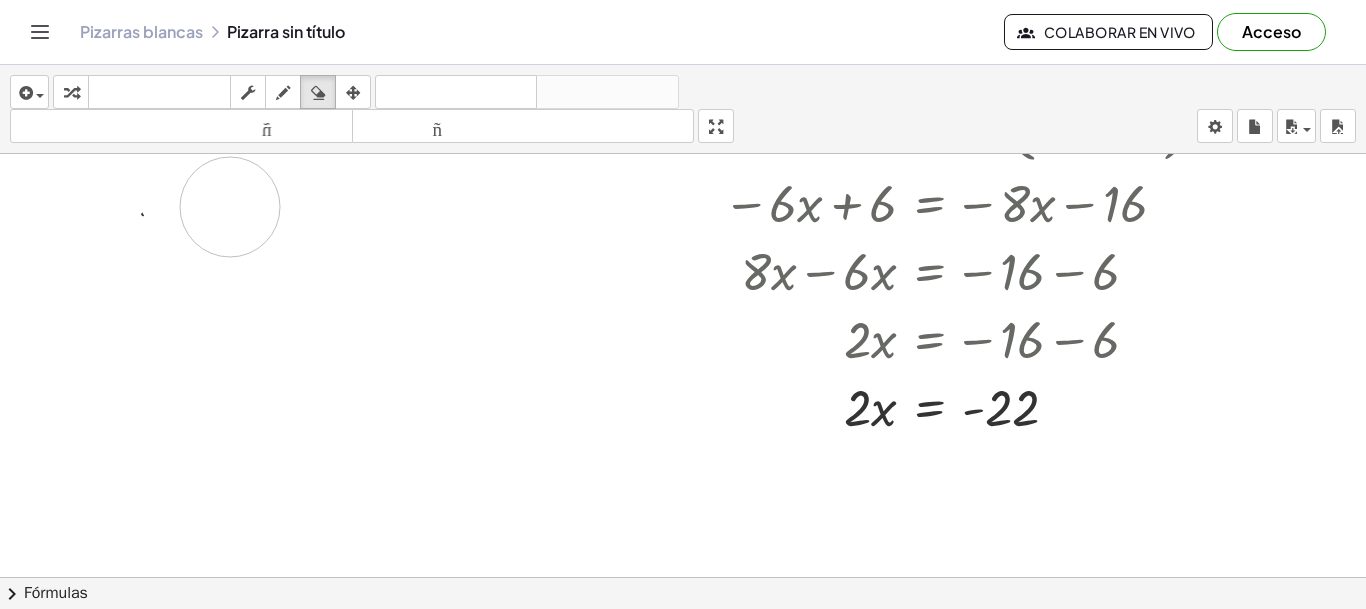 drag, startPoint x: 188, startPoint y: 192, endPoint x: 225, endPoint y: 204, distance: 38.8973 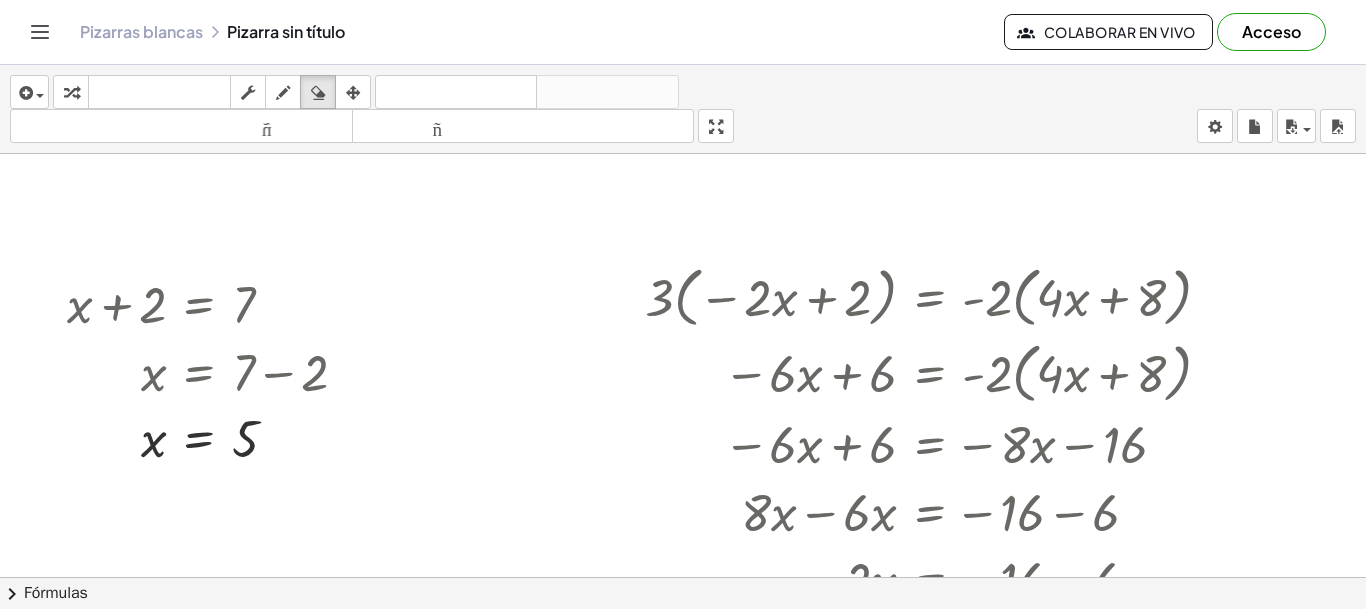 scroll, scrollTop: 74, scrollLeft: 0, axis: vertical 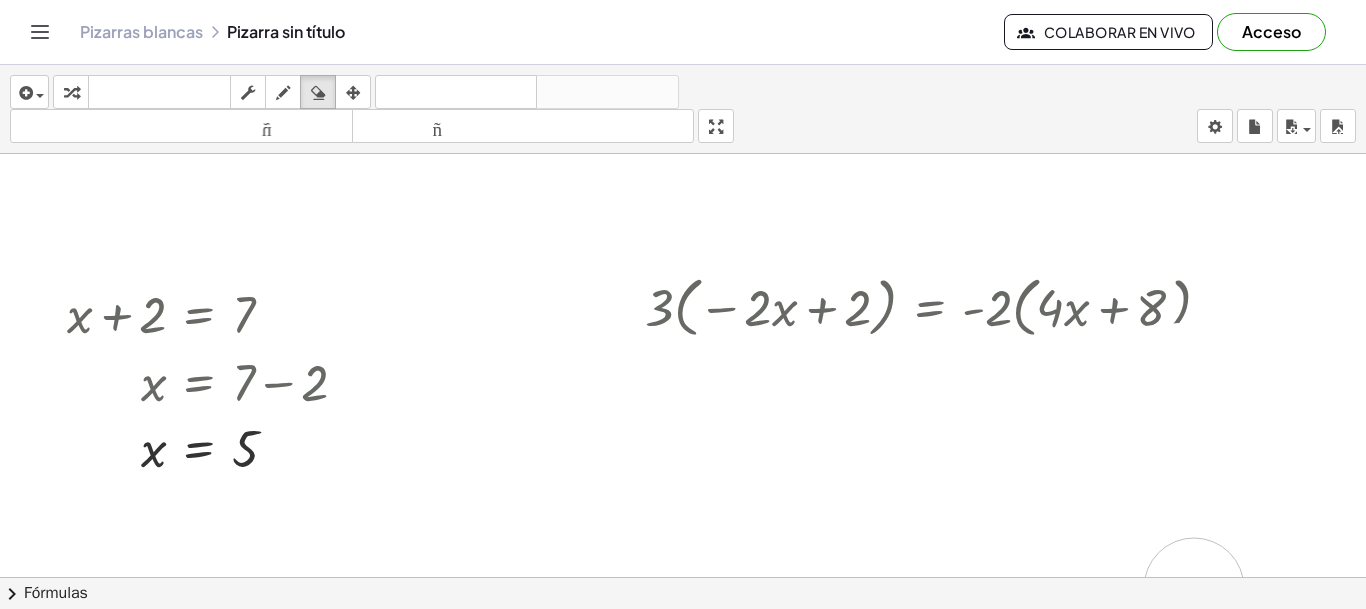 drag, startPoint x: 771, startPoint y: 401, endPoint x: 1195, endPoint y: 588, distance: 463.40588 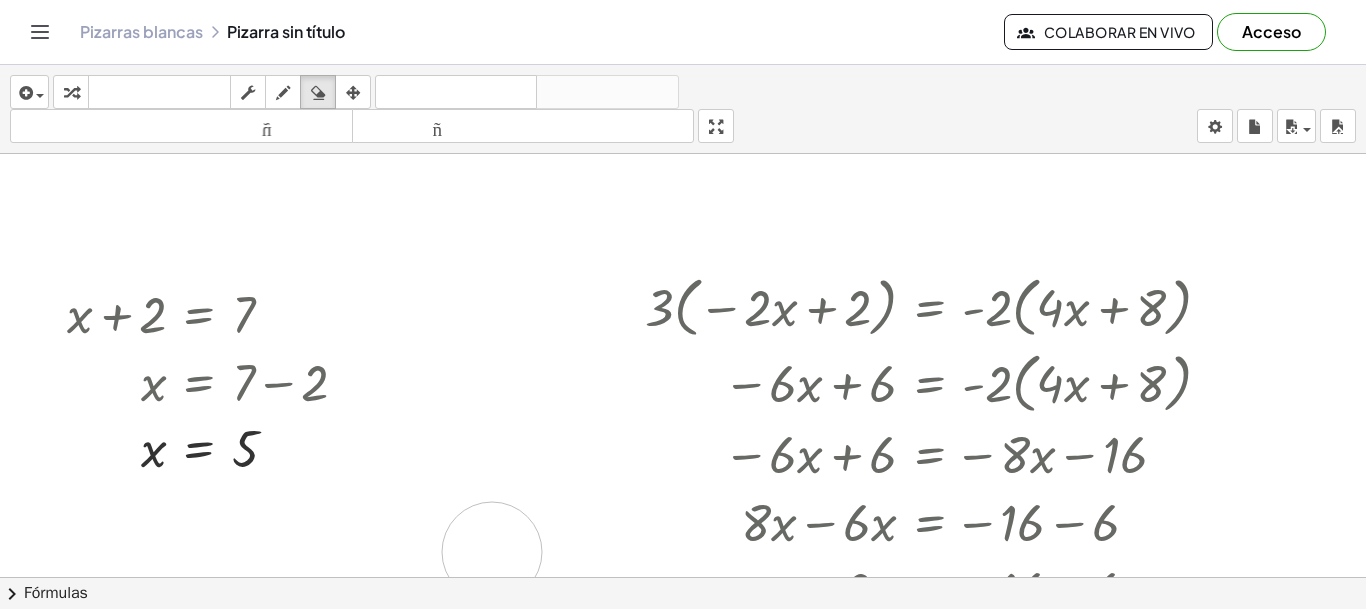 click at bounding box center (683, 541) 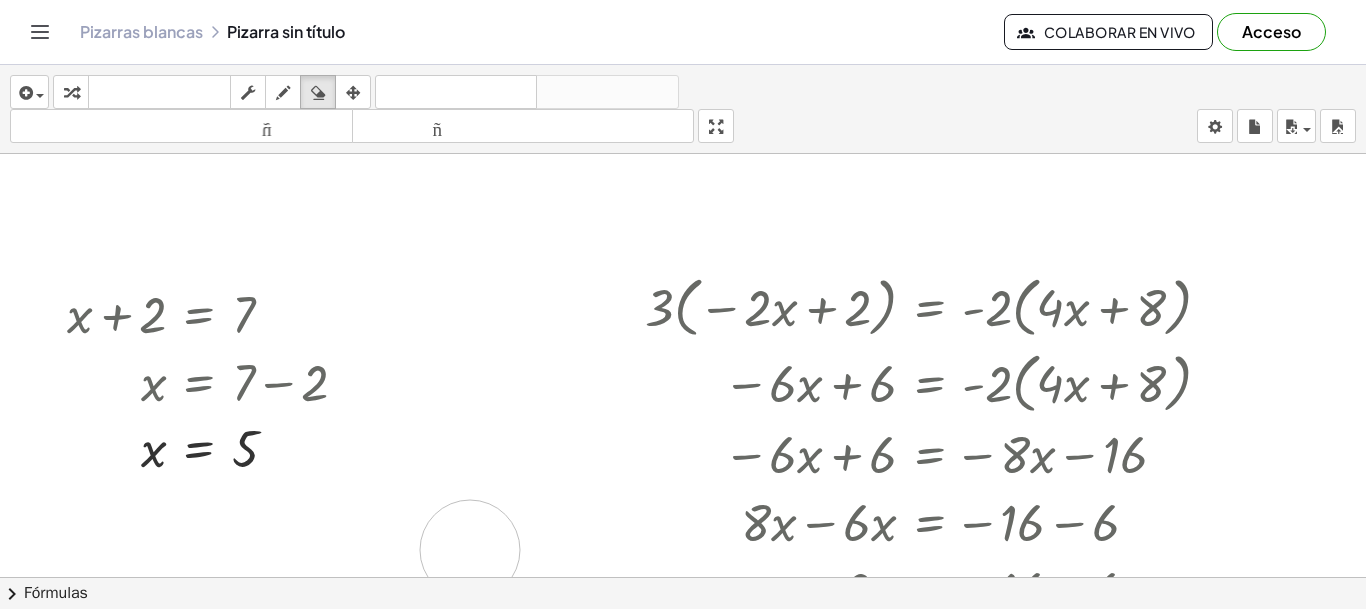click at bounding box center (683, 541) 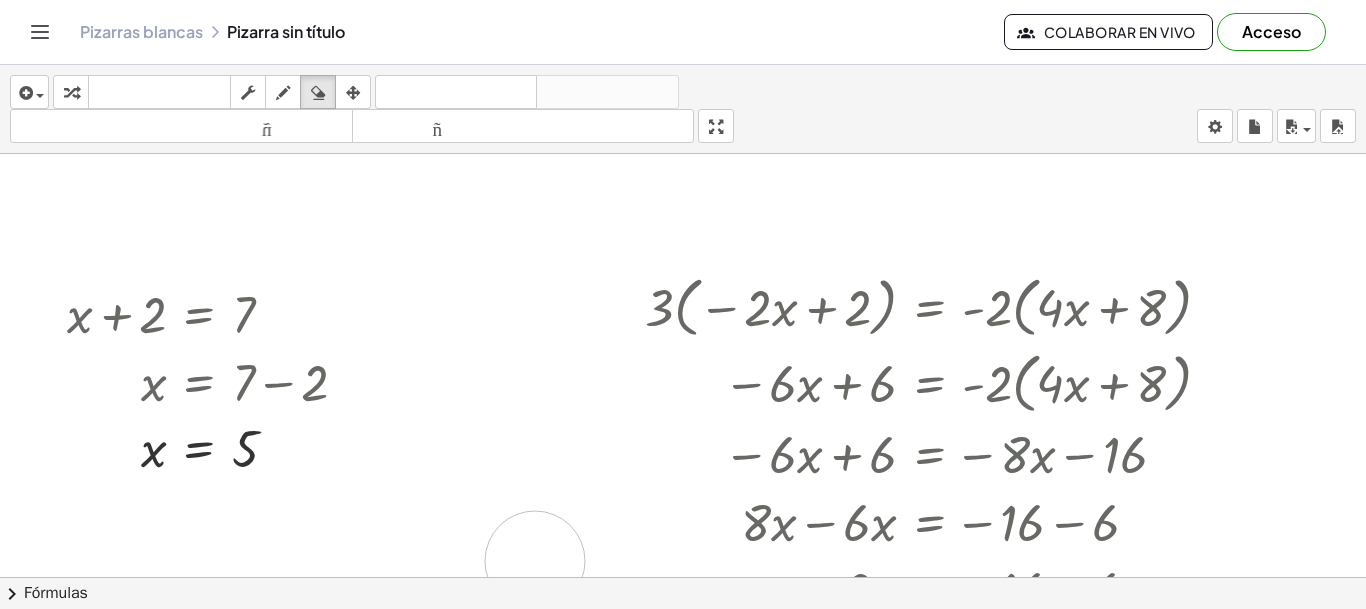 click at bounding box center [683, 541] 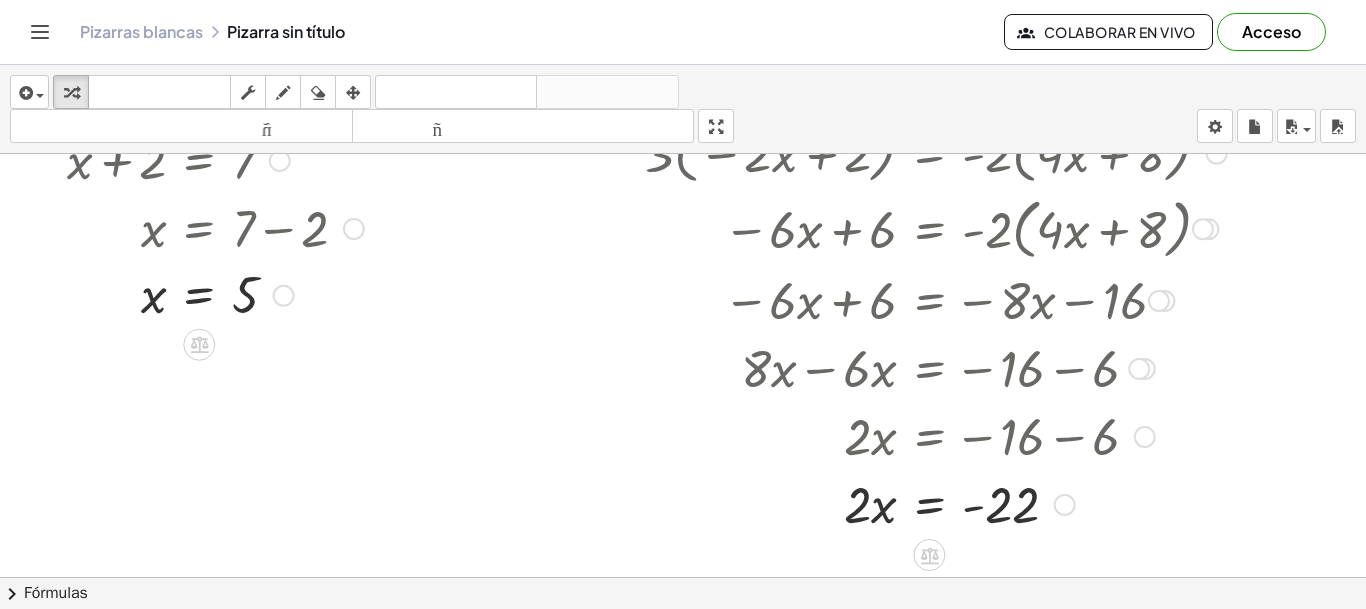 scroll, scrollTop: 224, scrollLeft: 0, axis: vertical 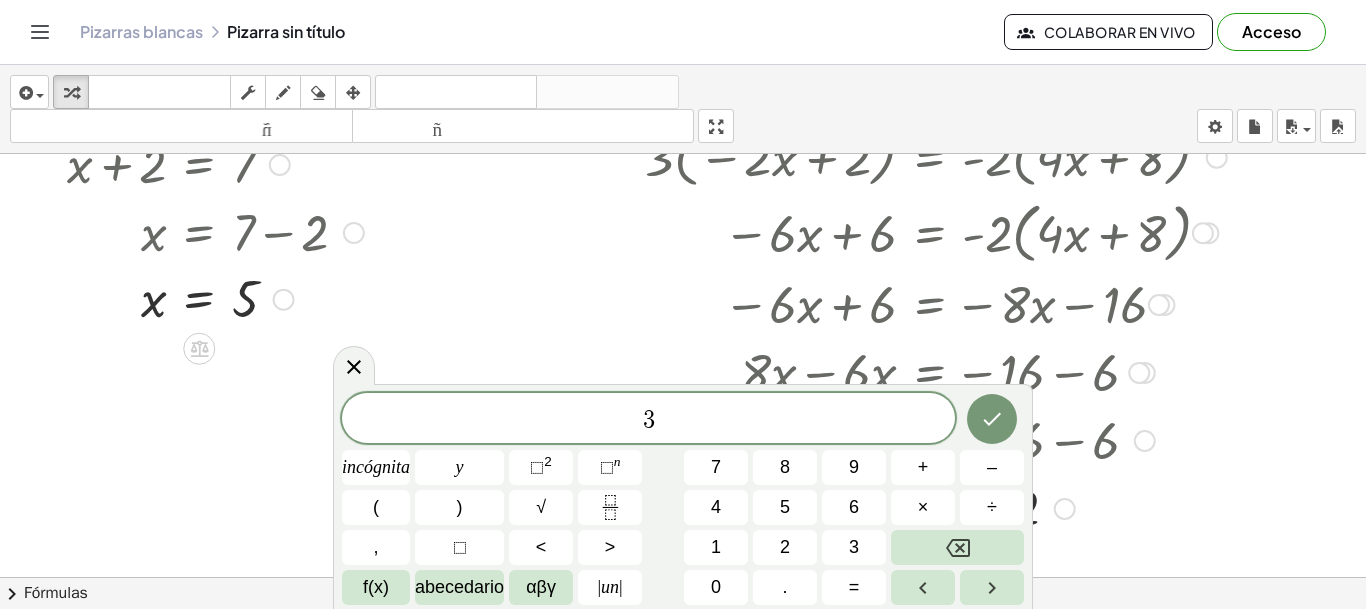 click on "(" at bounding box center (376, 507) 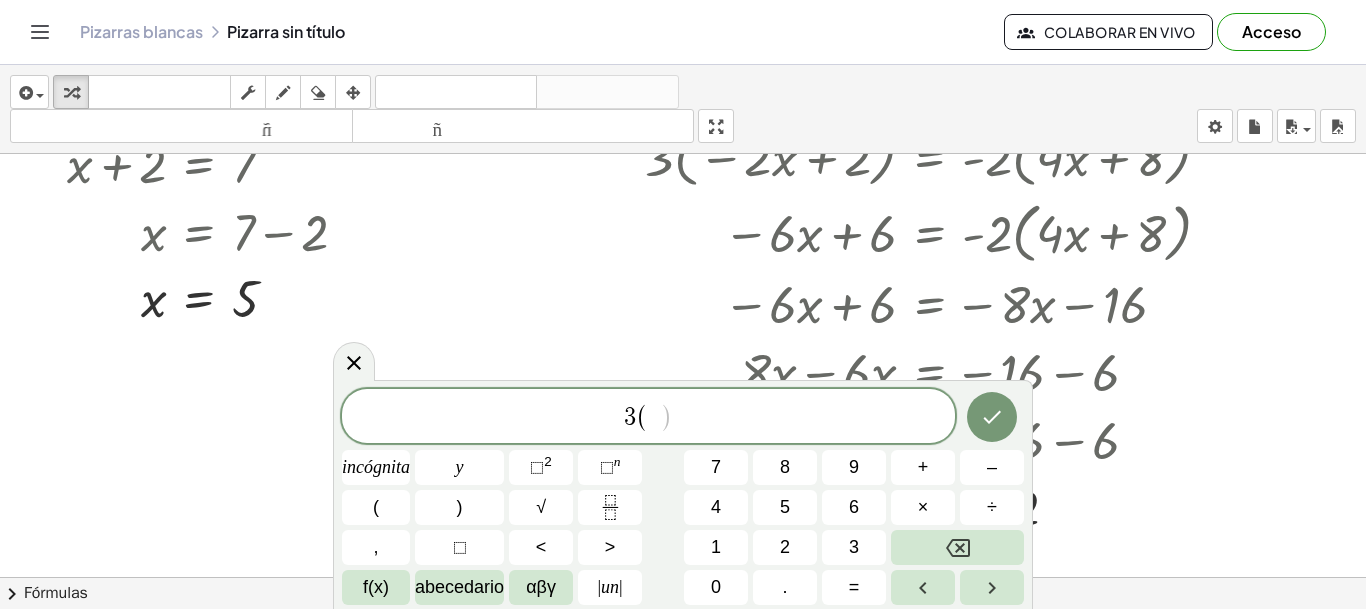 click at bounding box center (683, 391) 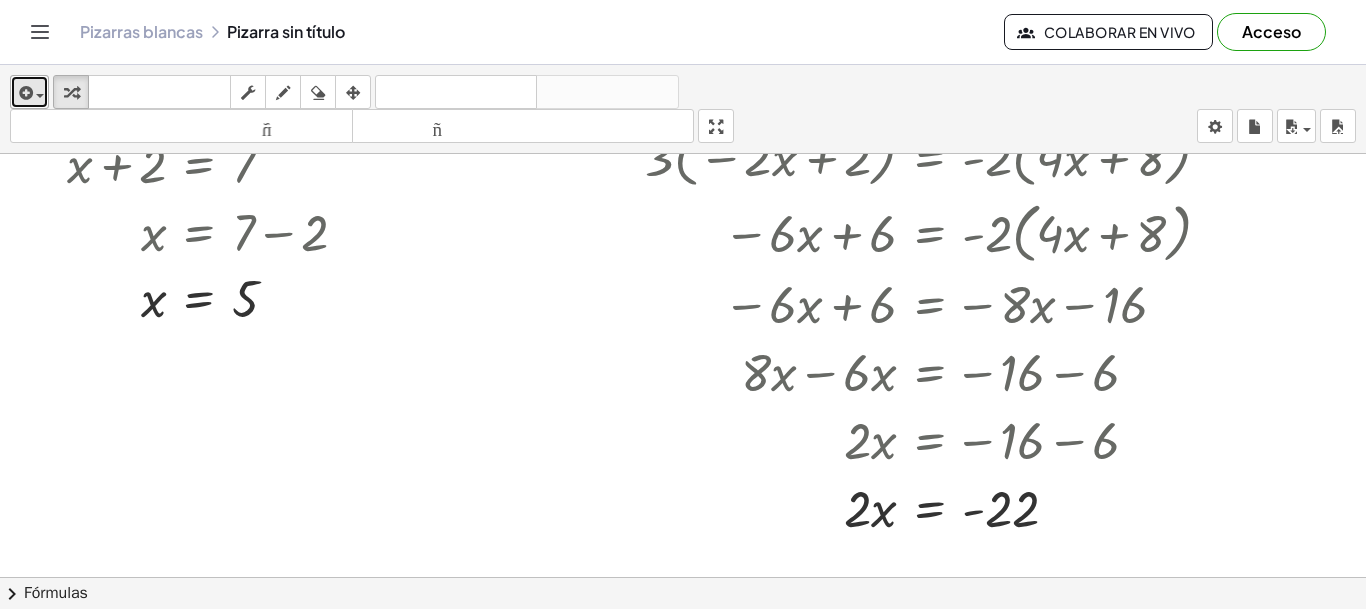 click at bounding box center [40, 96] 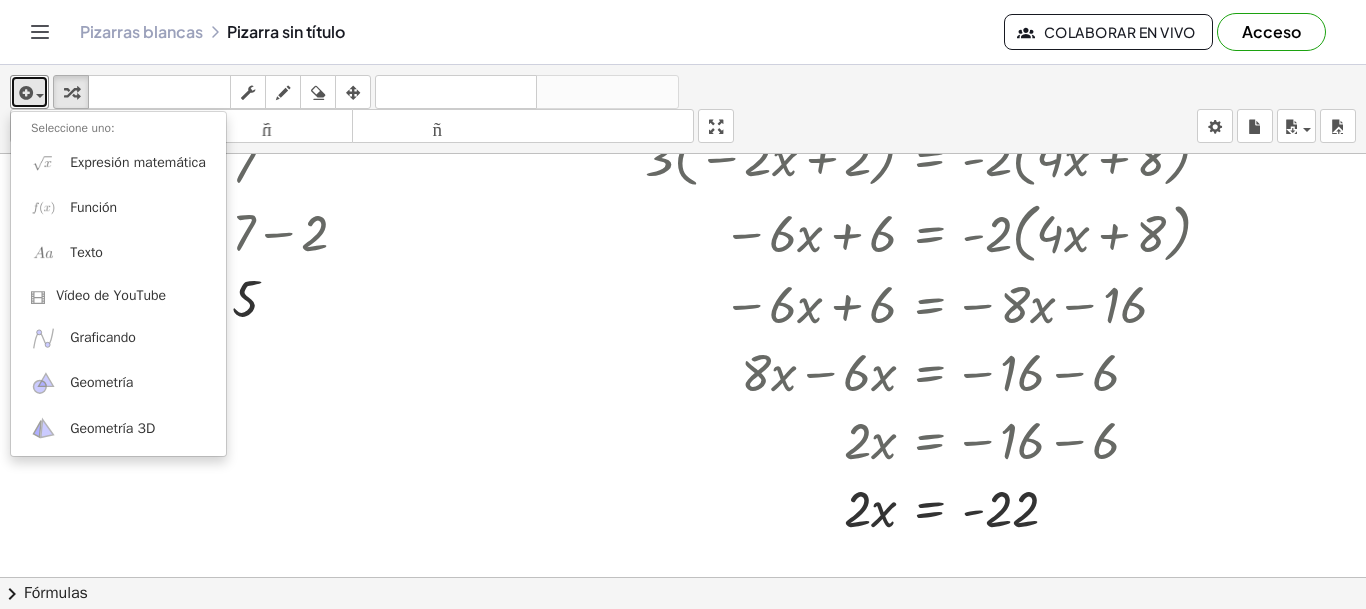 click at bounding box center [683, 391] 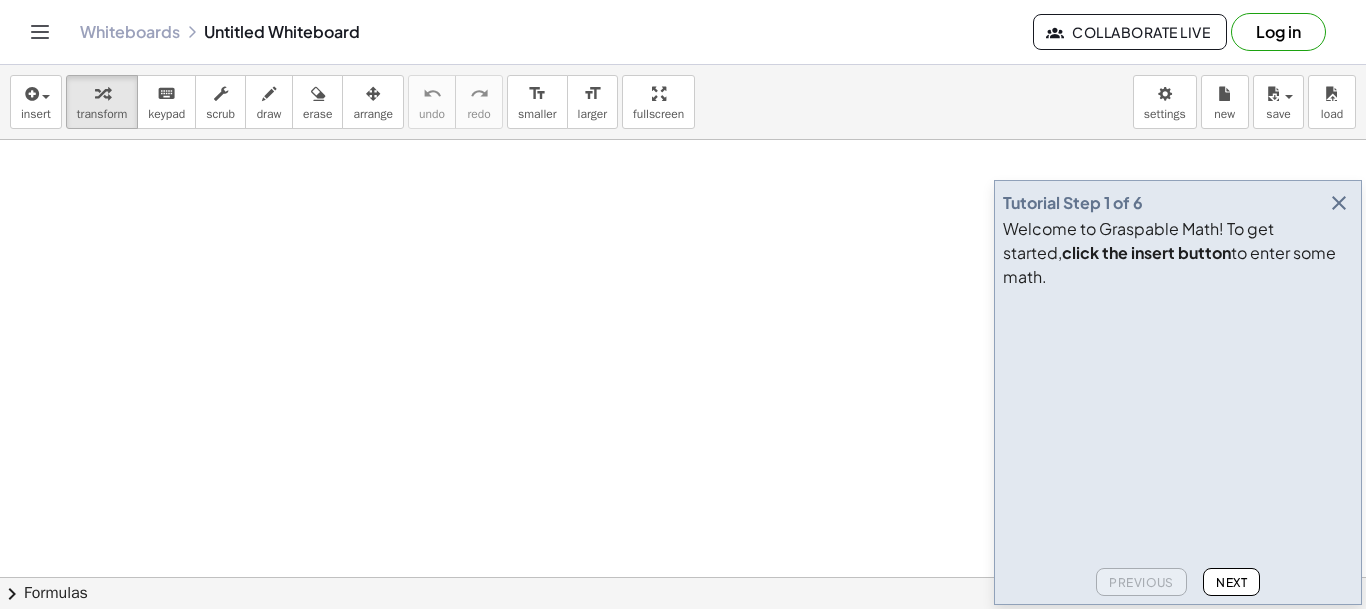 scroll, scrollTop: 0, scrollLeft: 0, axis: both 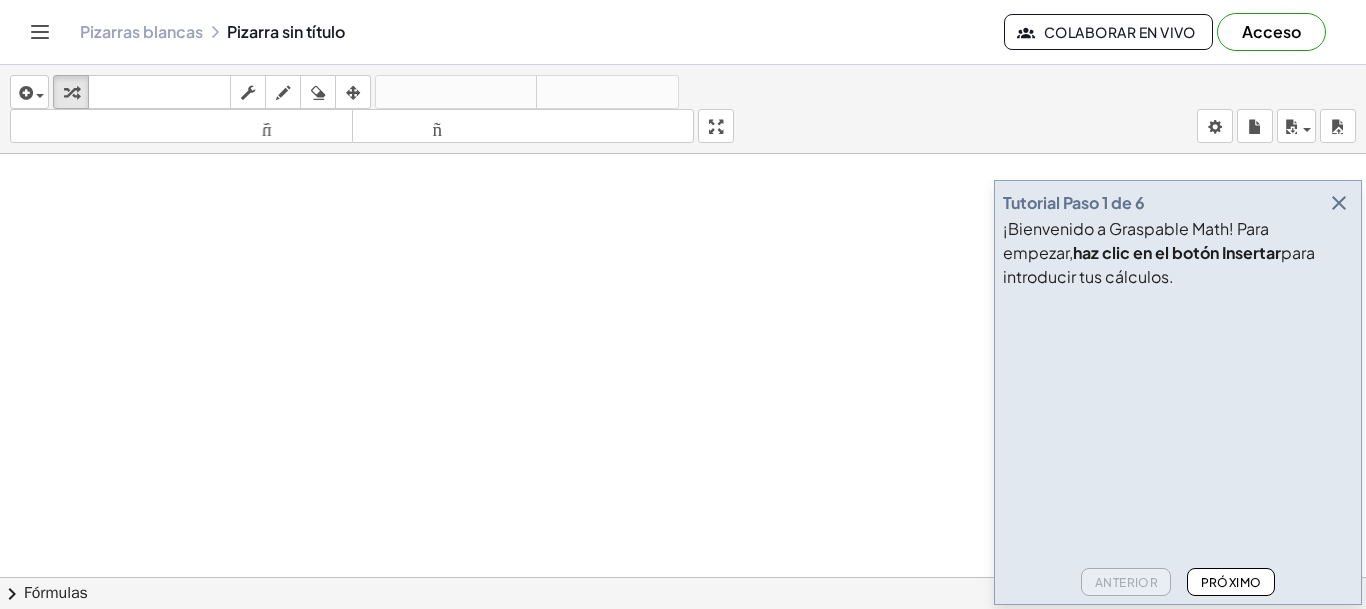 click on "¡Bienvenido a Graspable Math! Para empezar," at bounding box center [1136, 240] 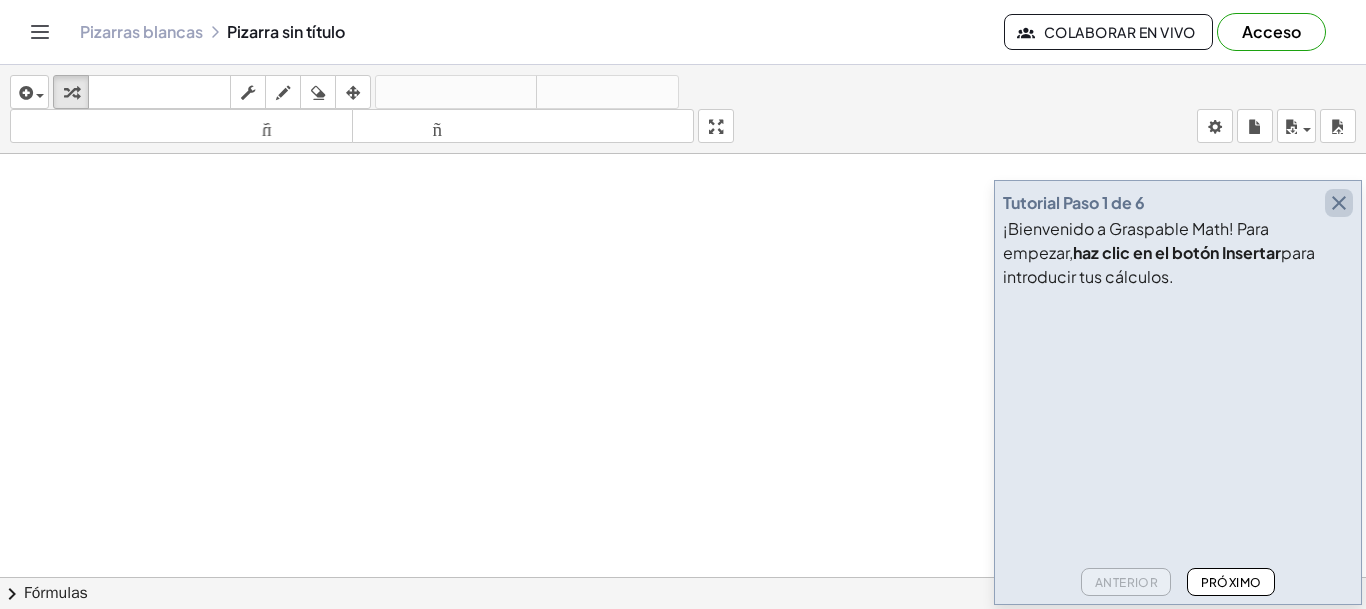 click at bounding box center [1339, 203] 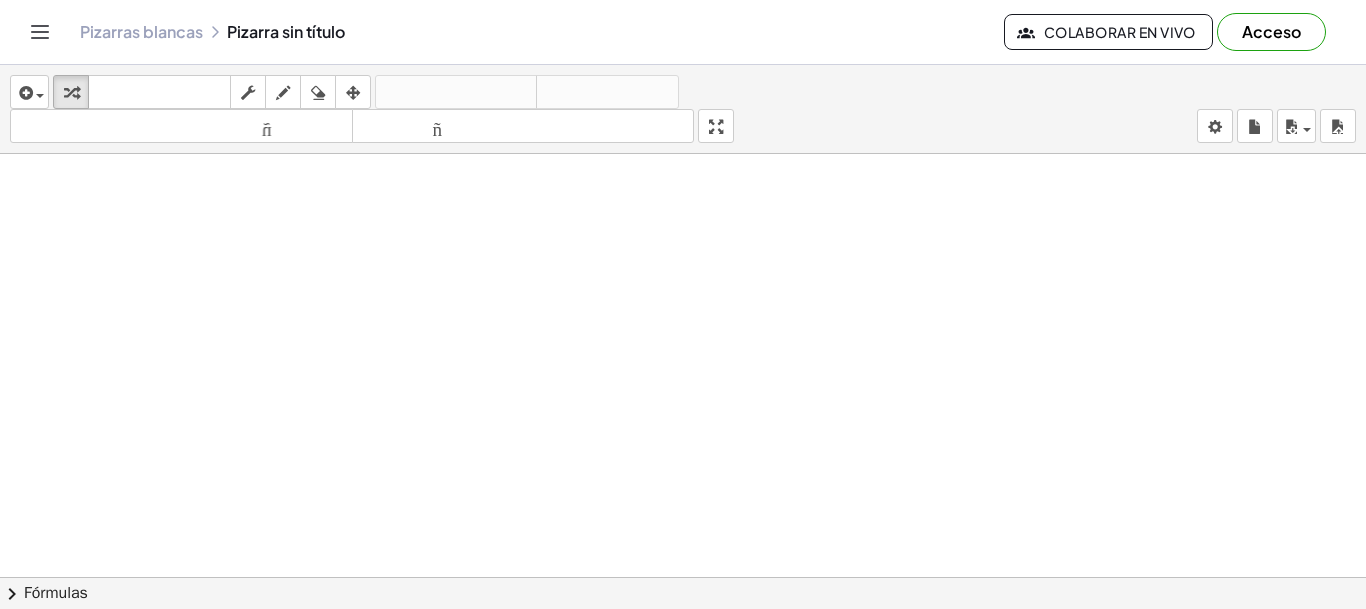 click at bounding box center (683, 656) 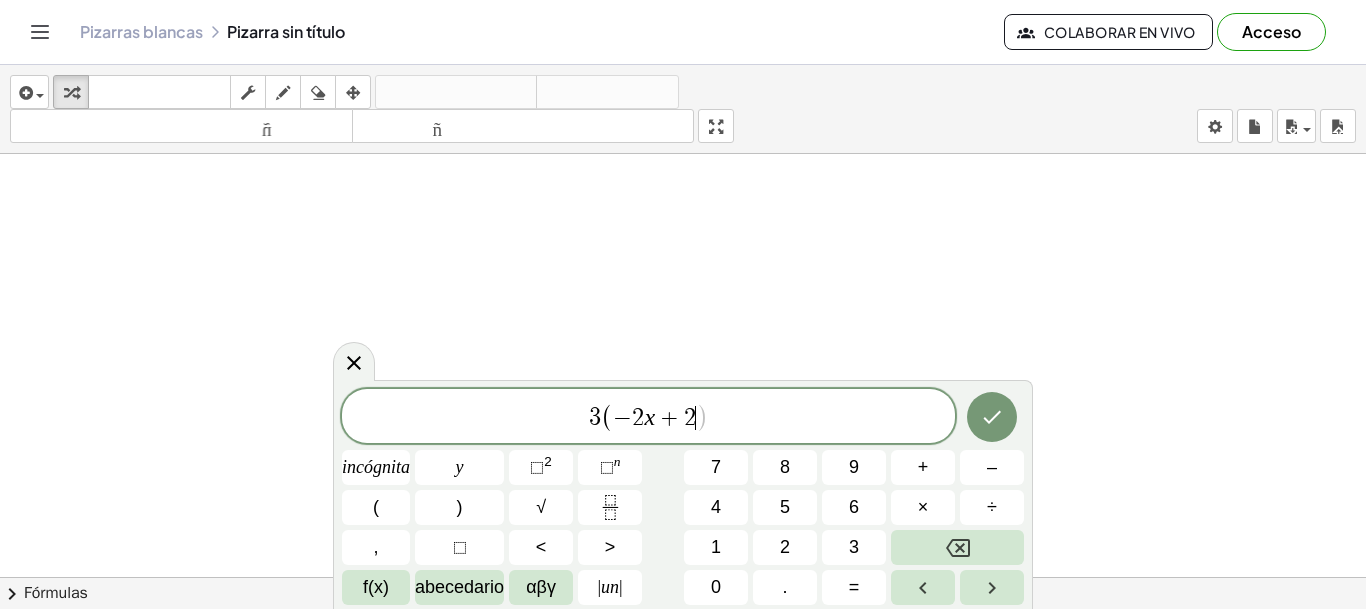click on "3 ( − 2 x + 2 ​ )" at bounding box center [648, 417] 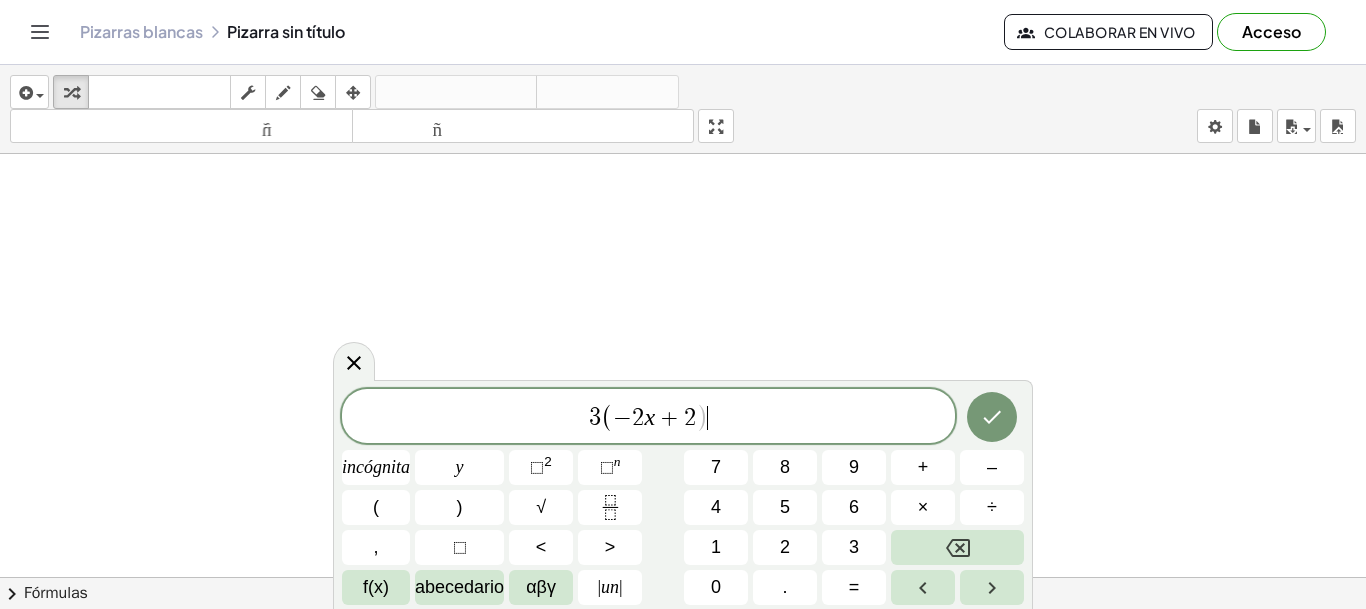 click on "=" at bounding box center [854, 587] 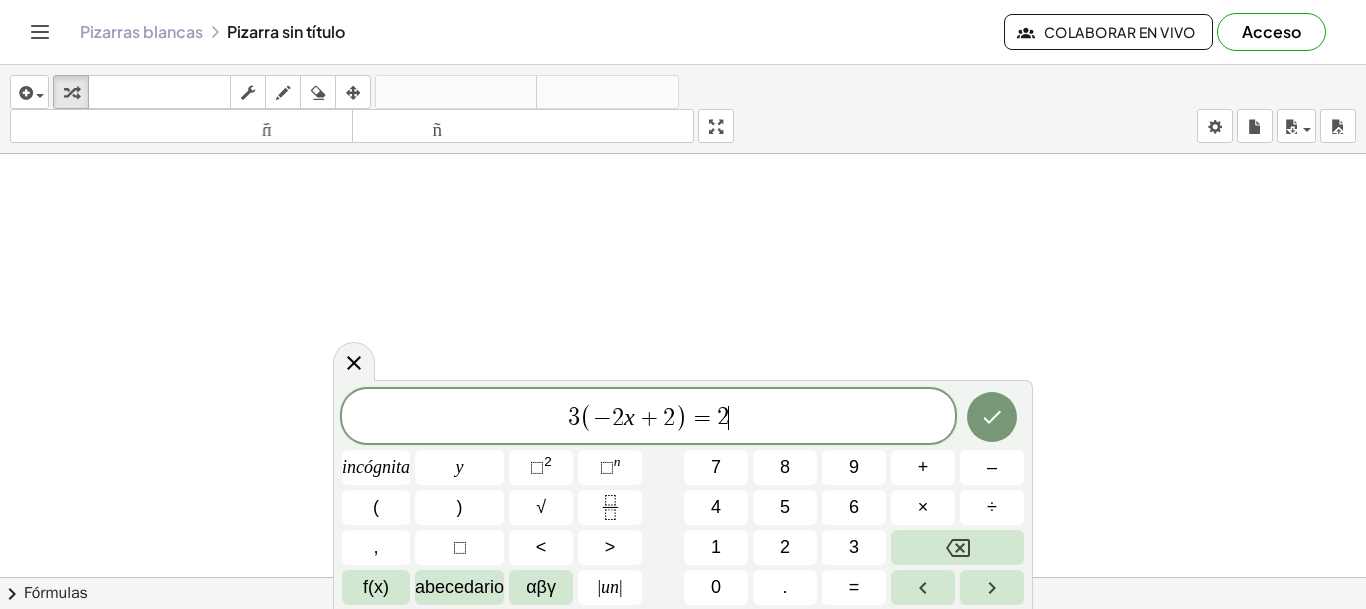 click on "(" at bounding box center (376, 507) 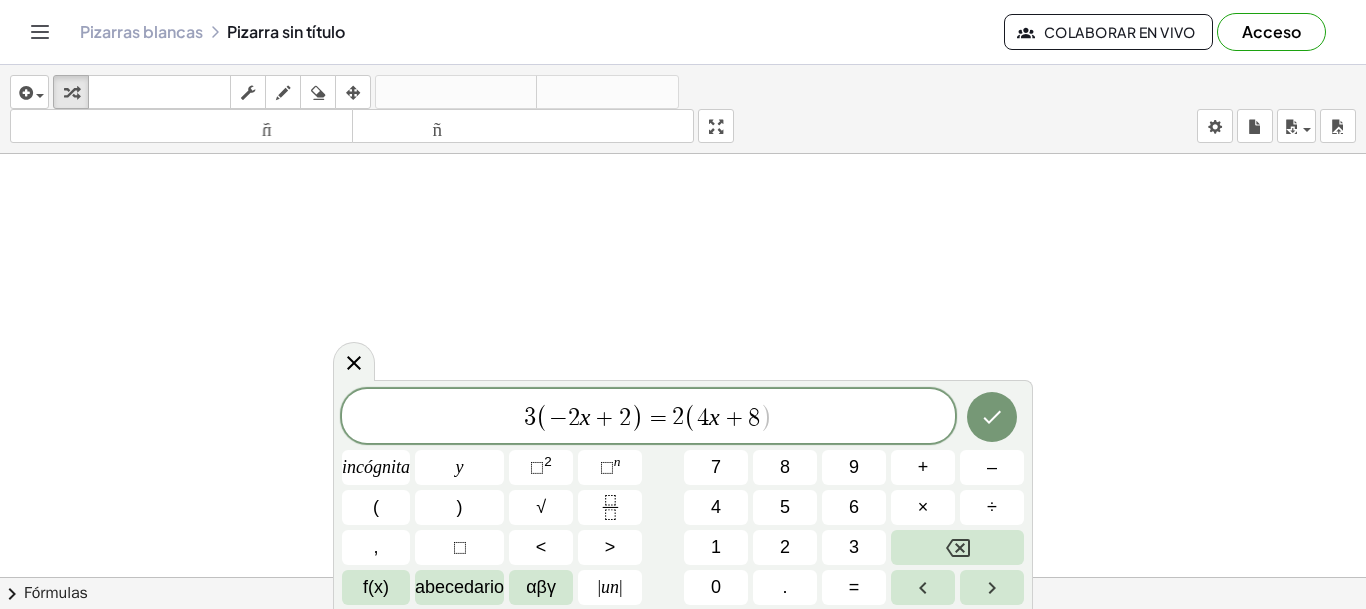 click on "3 ( − 2 x + 2 ) = 2 ( 4 x + 8 ​ )" at bounding box center [648, 417] 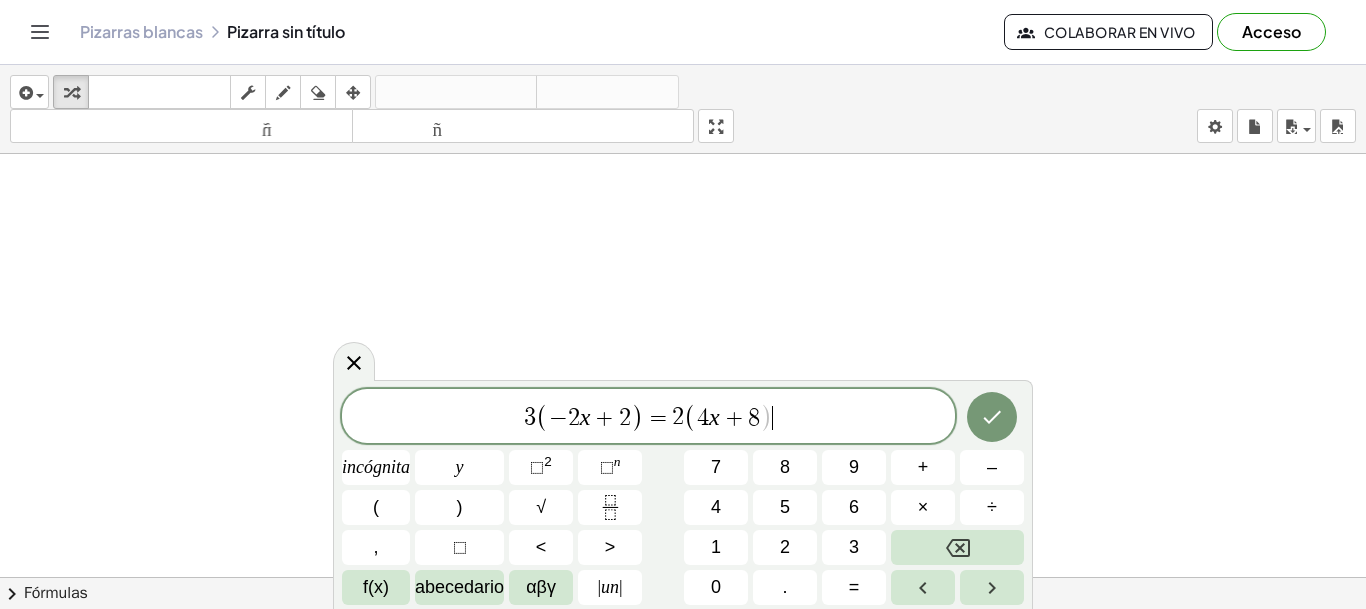 click at bounding box center (992, 417) 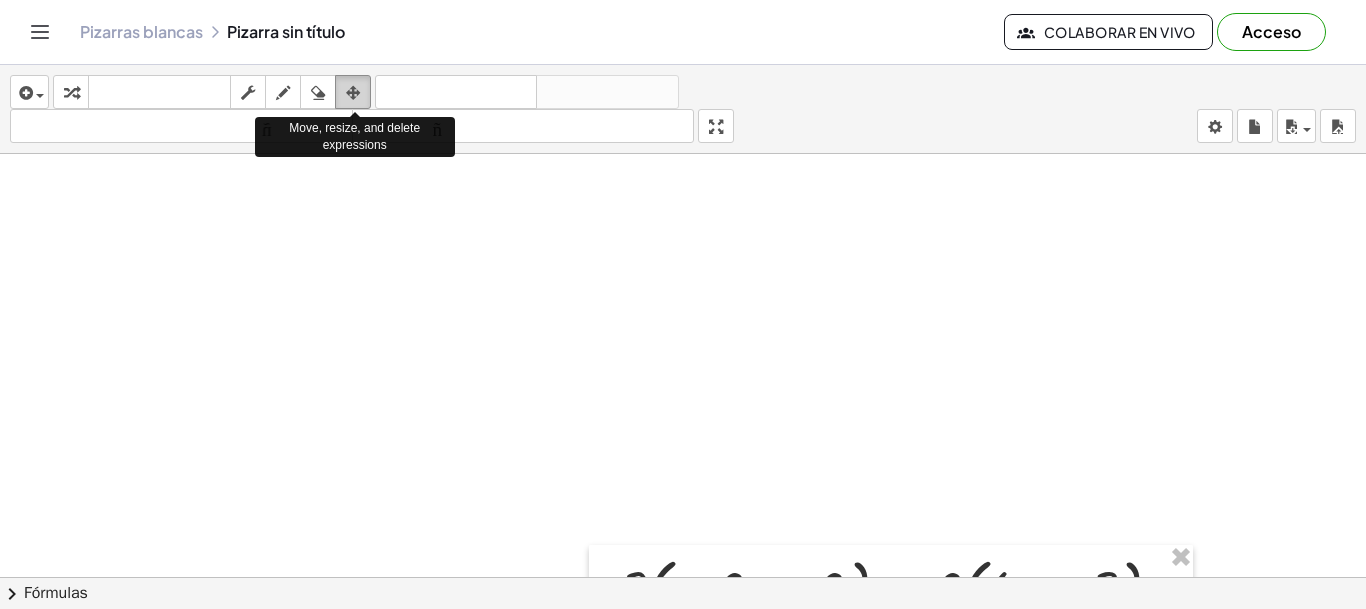 click on "arreglar" at bounding box center (353, 92) 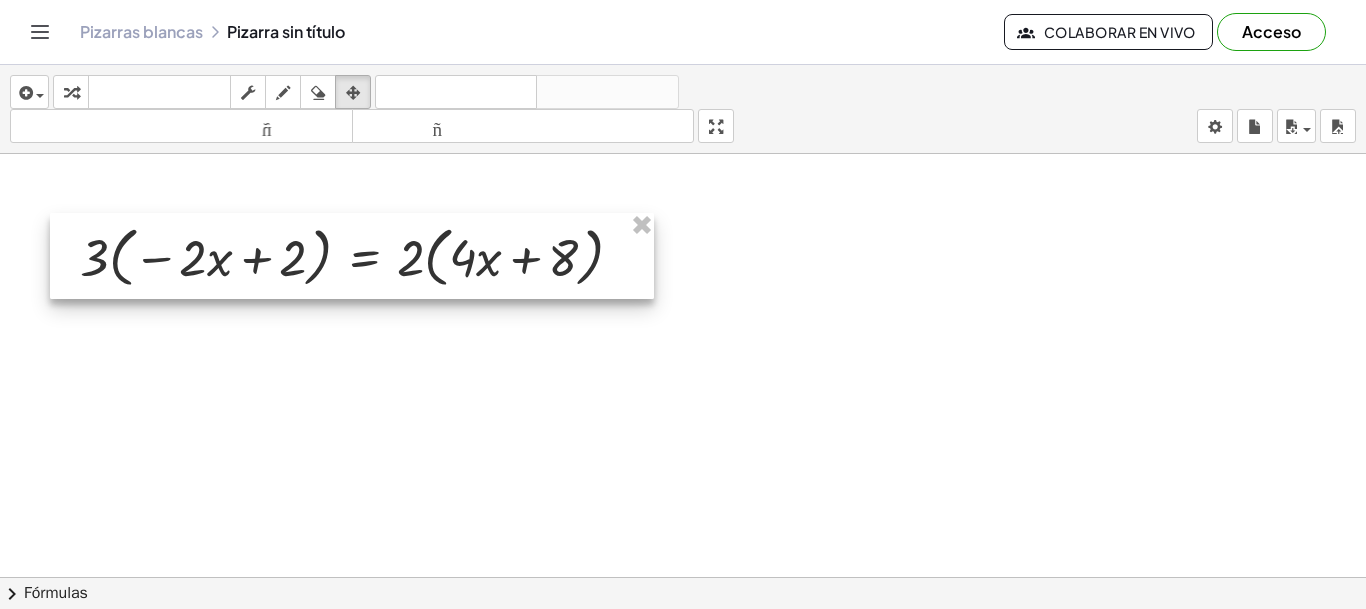 drag, startPoint x: 911, startPoint y: 563, endPoint x: 372, endPoint y: 231, distance: 633.04425 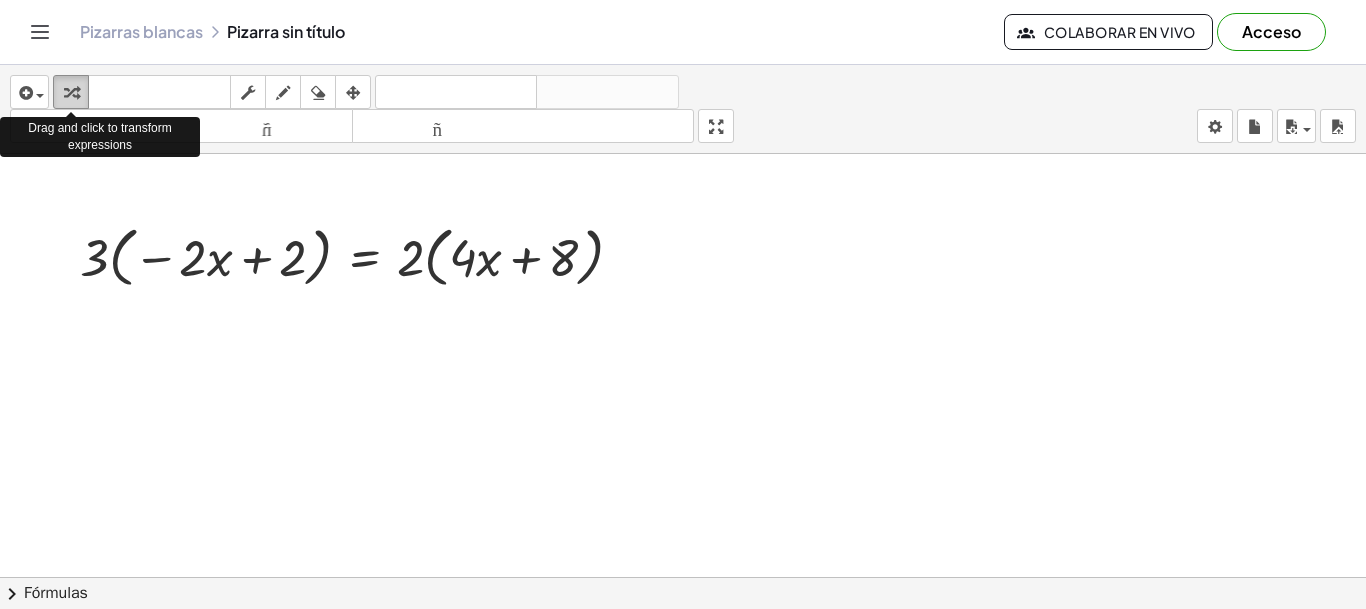 click at bounding box center [71, 93] 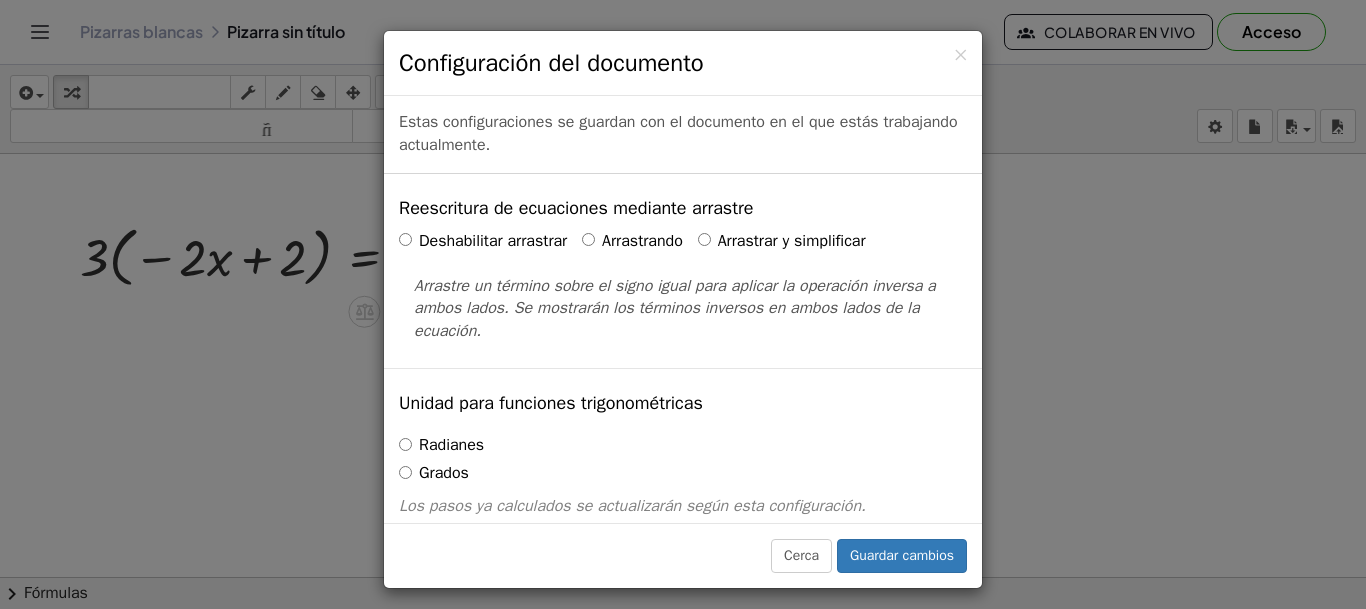 click on "Arrastrar y simplificar" at bounding box center (792, 241) 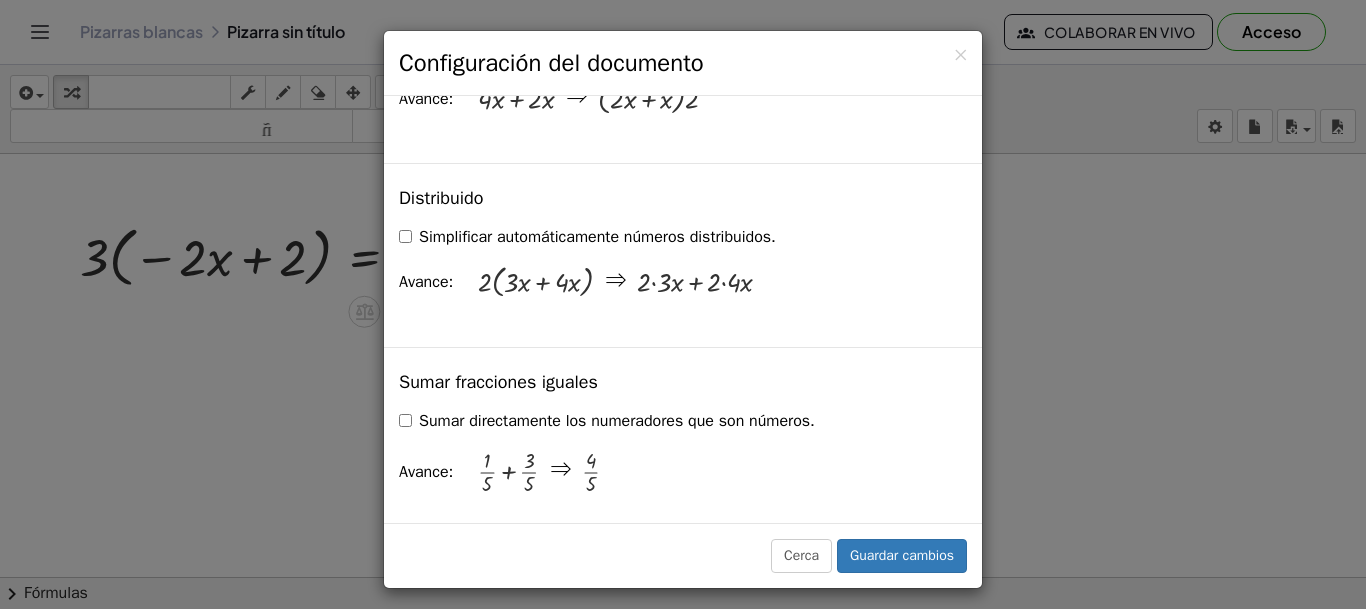 scroll, scrollTop: 1495, scrollLeft: 0, axis: vertical 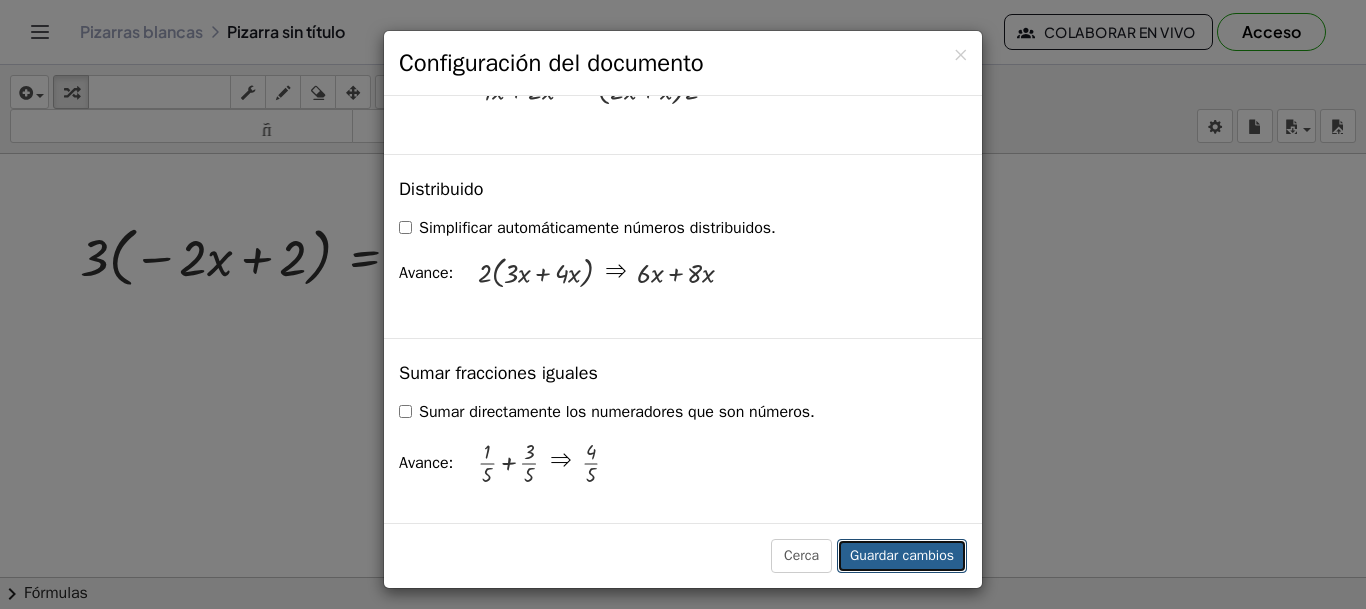 click on "Guardar cambios" at bounding box center (902, 556) 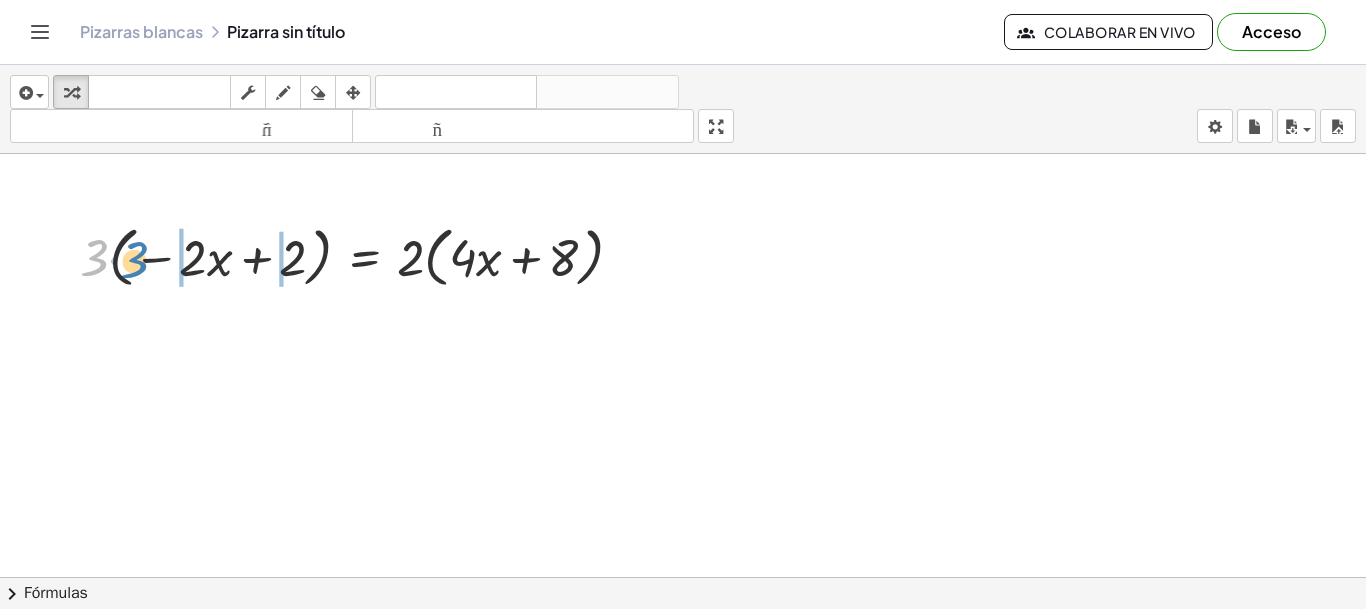 drag, startPoint x: 94, startPoint y: 269, endPoint x: 134, endPoint y: 271, distance: 40.04997 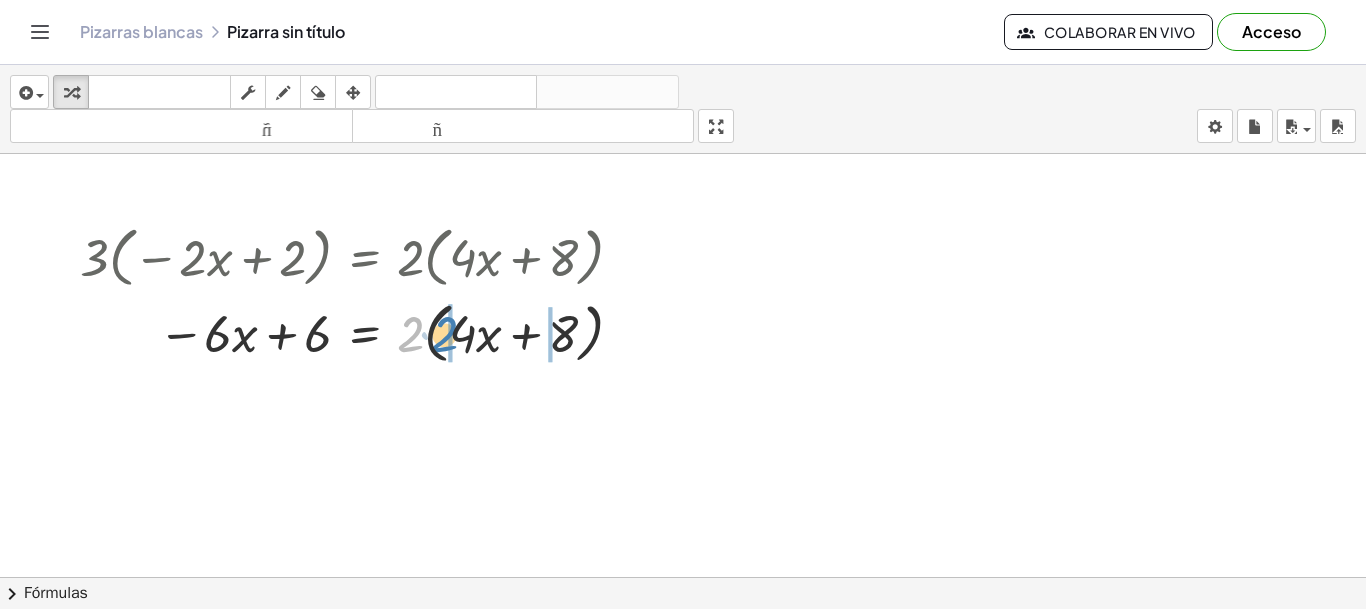 drag, startPoint x: 404, startPoint y: 336, endPoint x: 438, endPoint y: 336, distance: 34 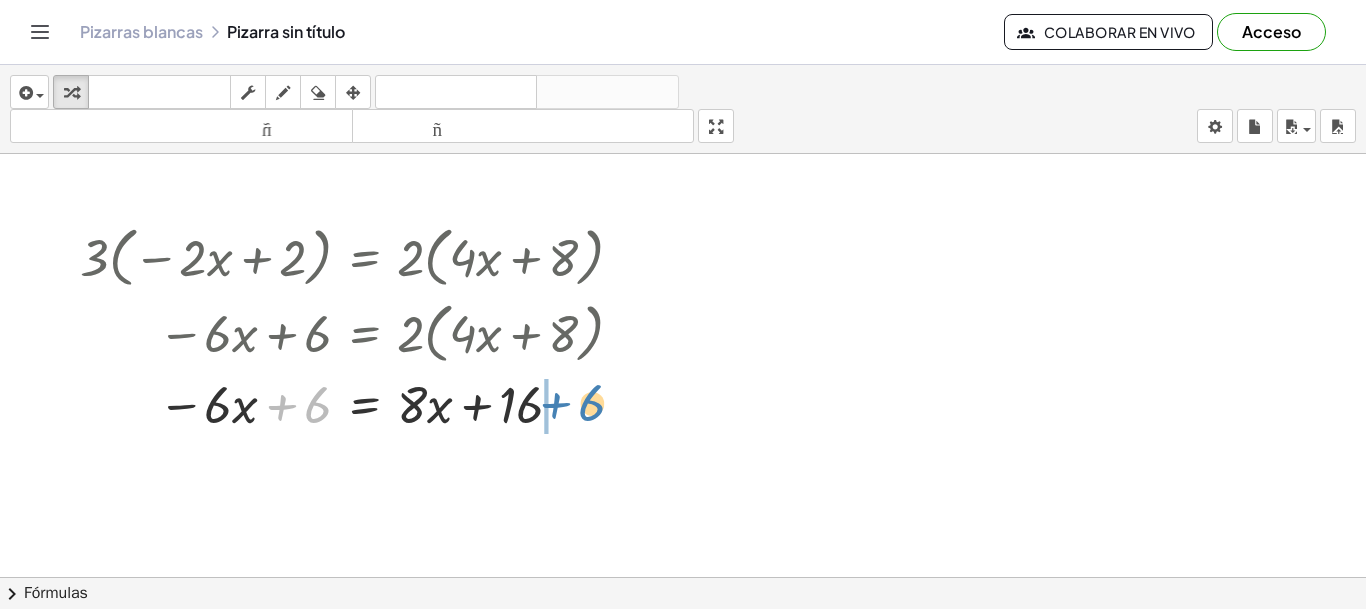 drag, startPoint x: 284, startPoint y: 404, endPoint x: 560, endPoint y: 405, distance: 276.0018 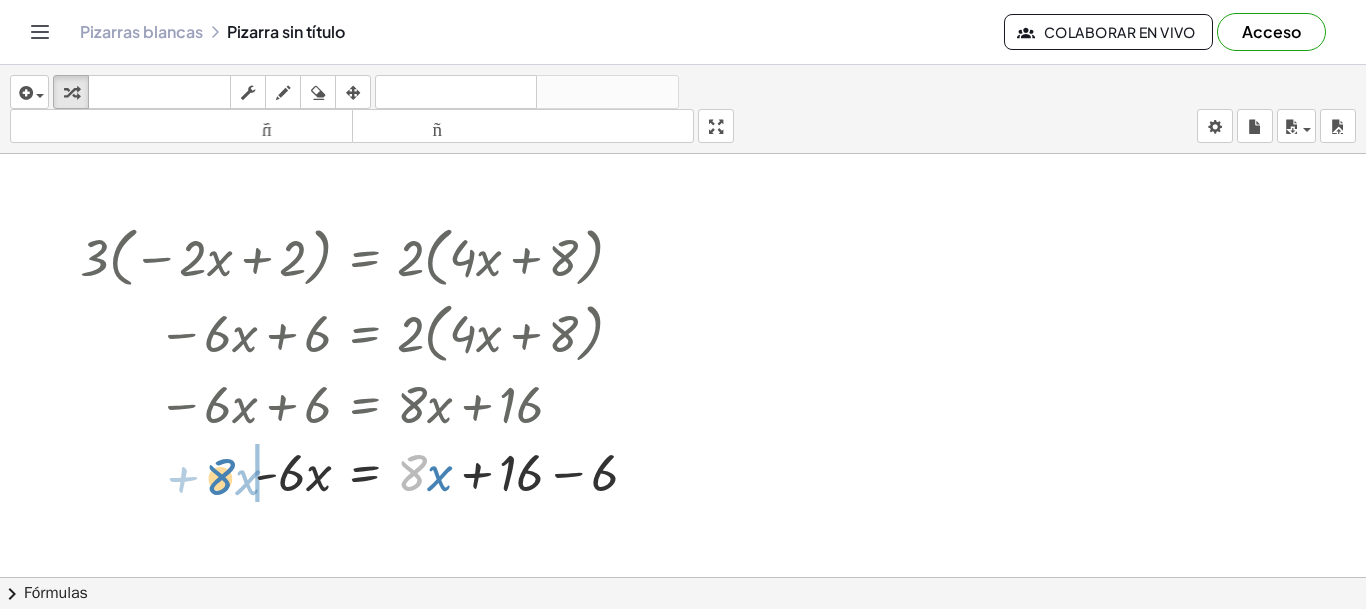 drag, startPoint x: 418, startPoint y: 470, endPoint x: 227, endPoint y: 475, distance: 191.06543 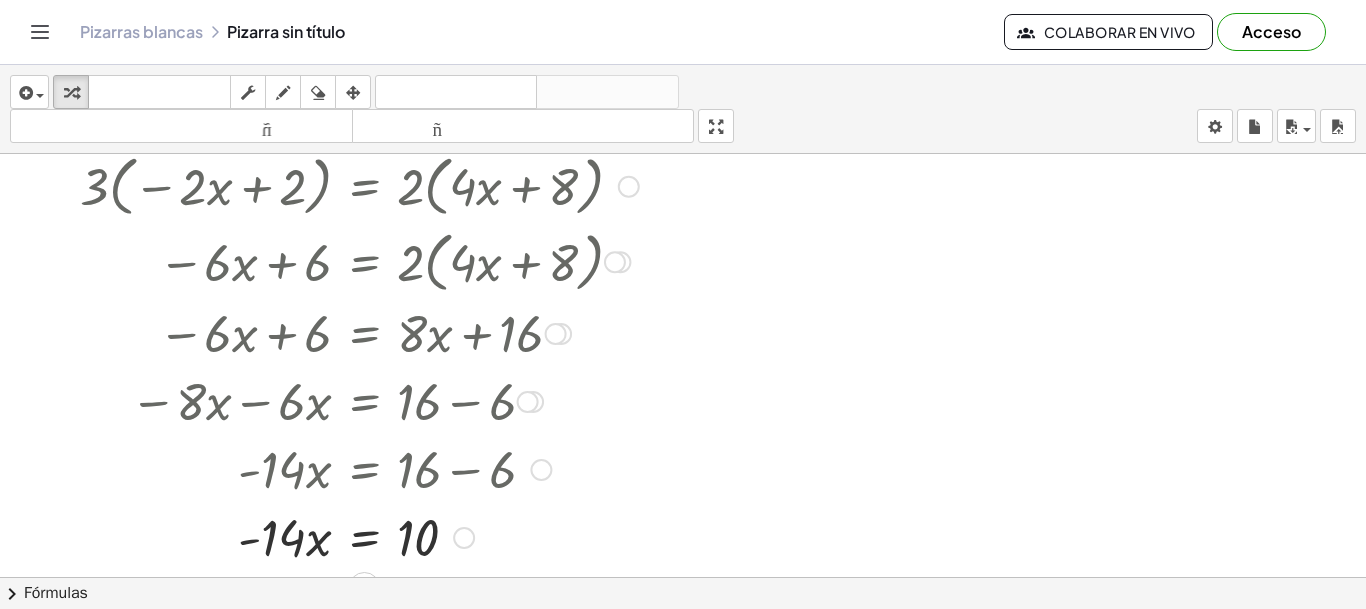 scroll, scrollTop: 0, scrollLeft: 0, axis: both 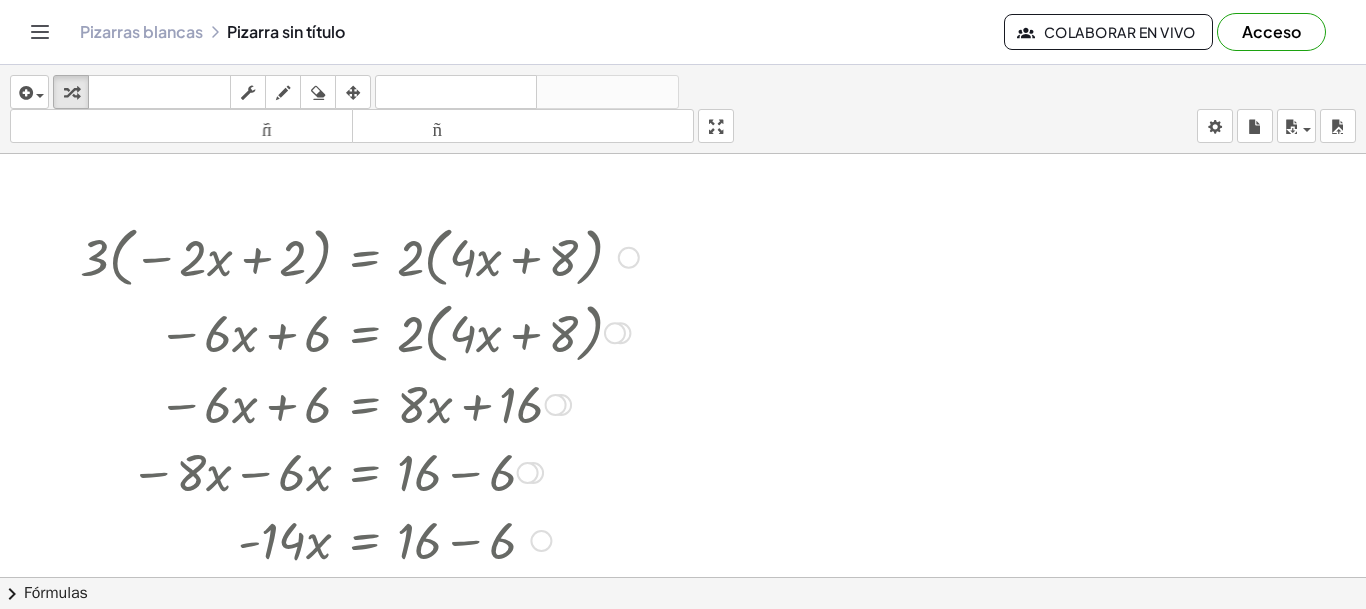 click at bounding box center (359, 256) 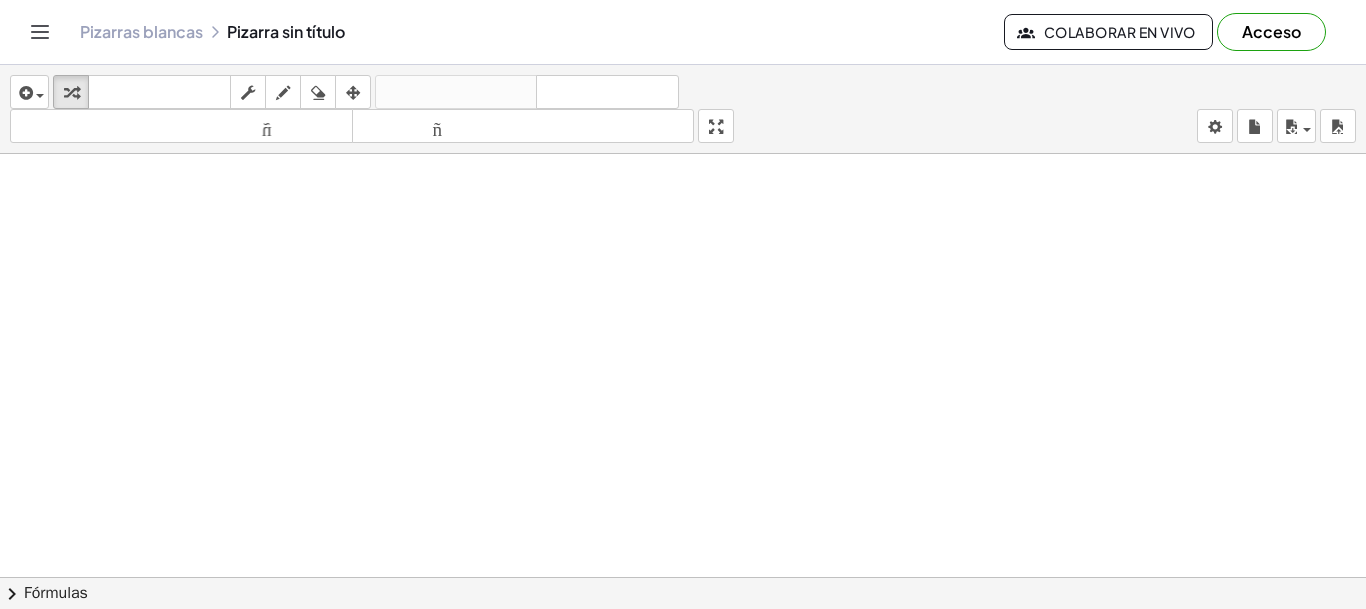 click at bounding box center (683, 577) 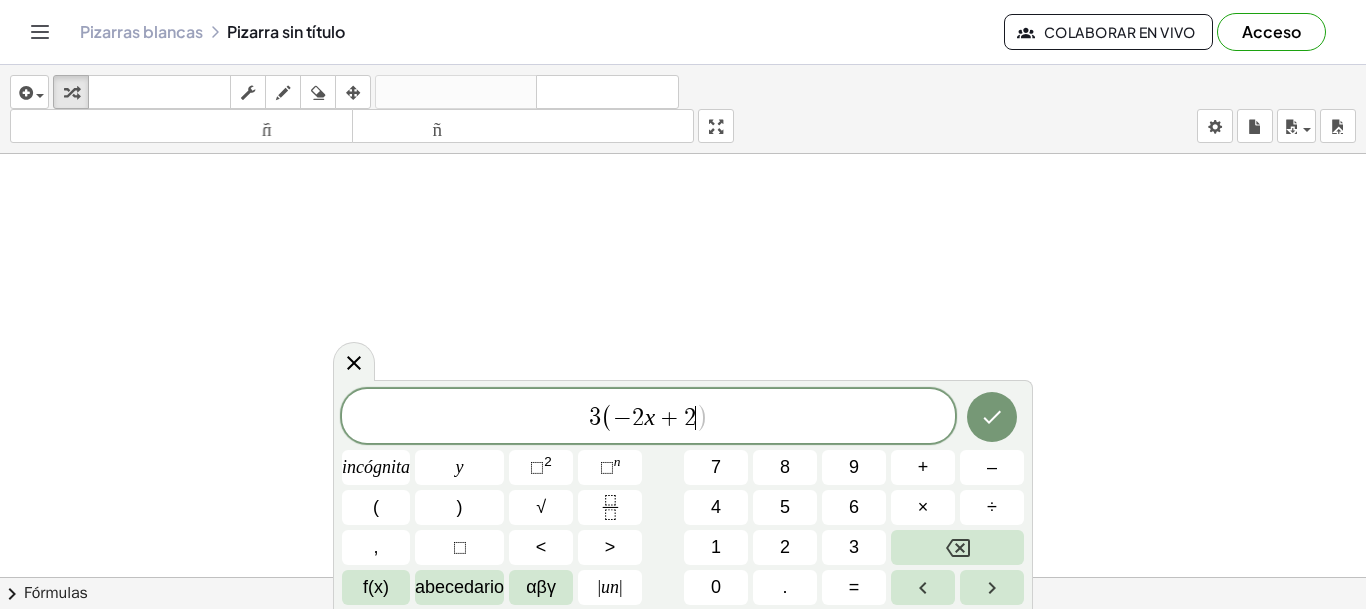 click on "3 ( − 2 x + 2 ​ )" at bounding box center [648, 417] 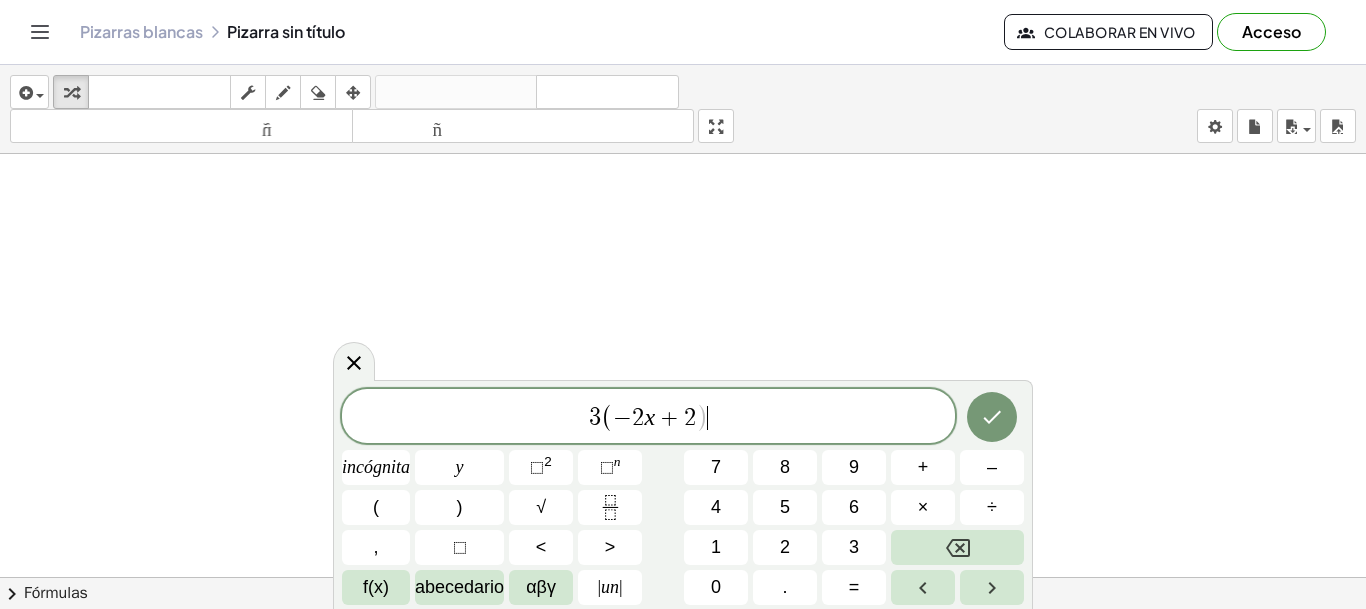 click on "=" at bounding box center (854, 587) 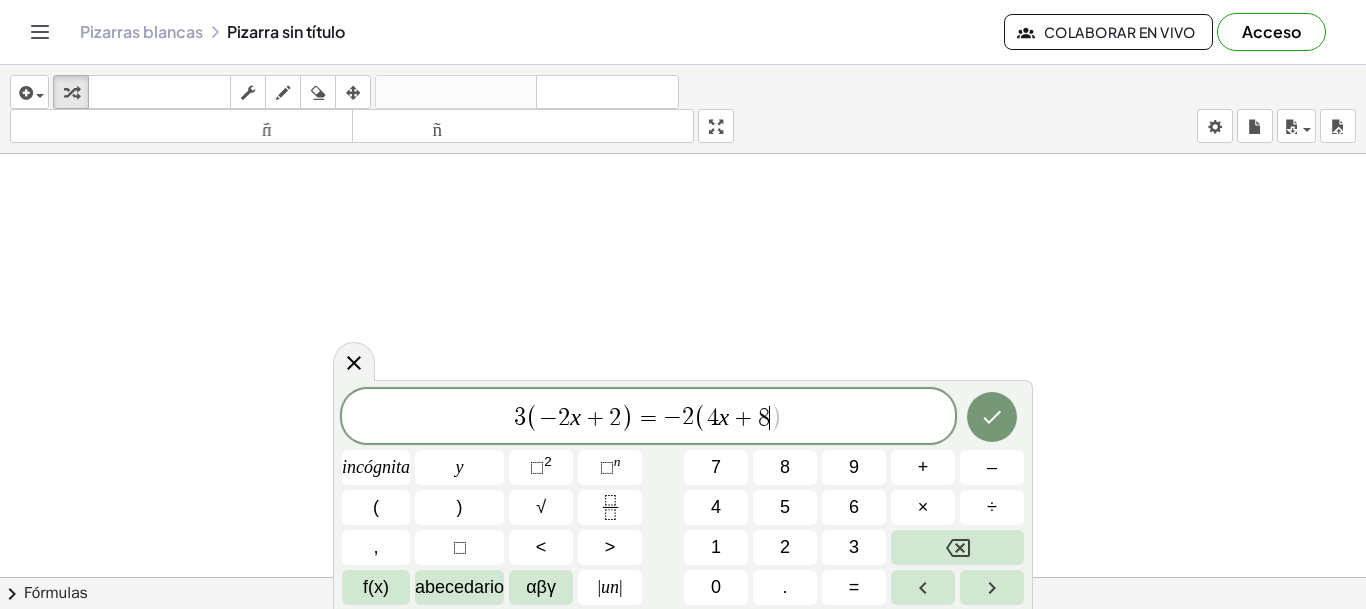 click 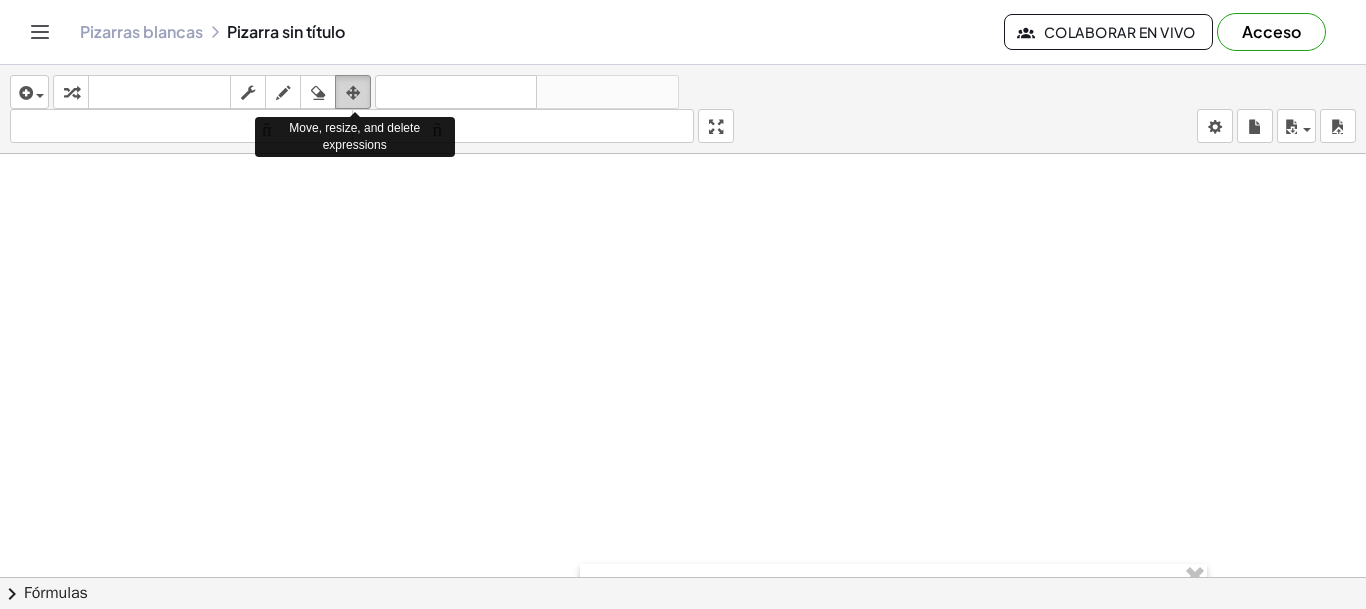 click at bounding box center [353, 93] 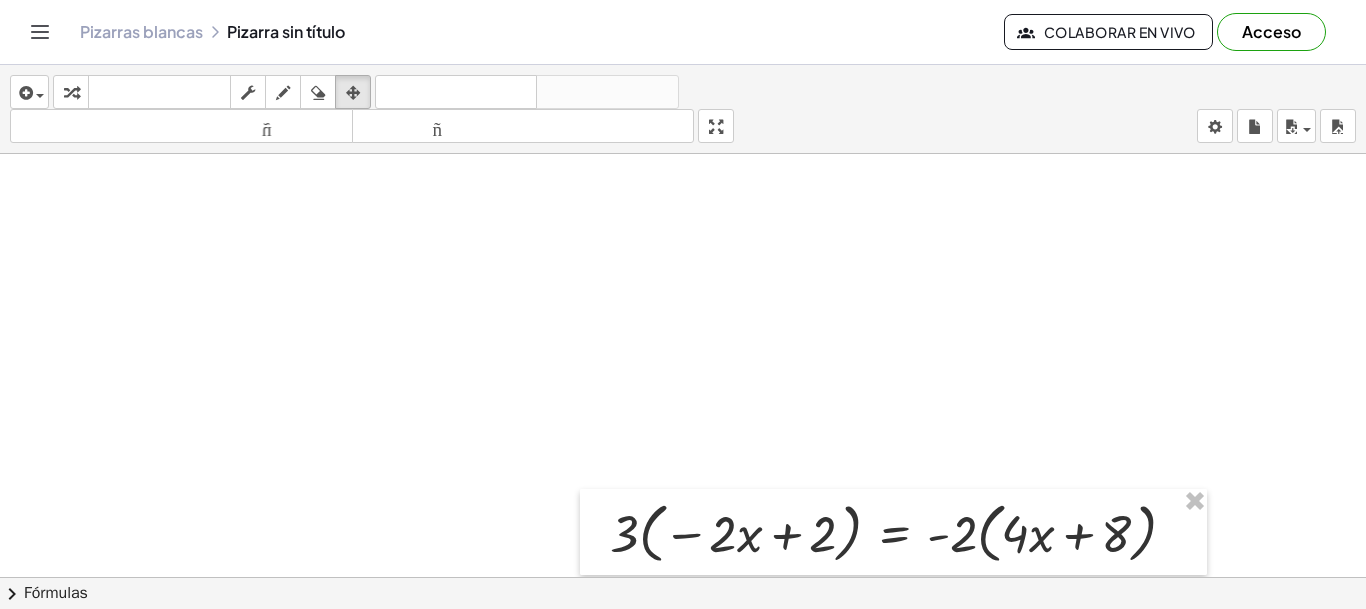 scroll, scrollTop: 112, scrollLeft: 0, axis: vertical 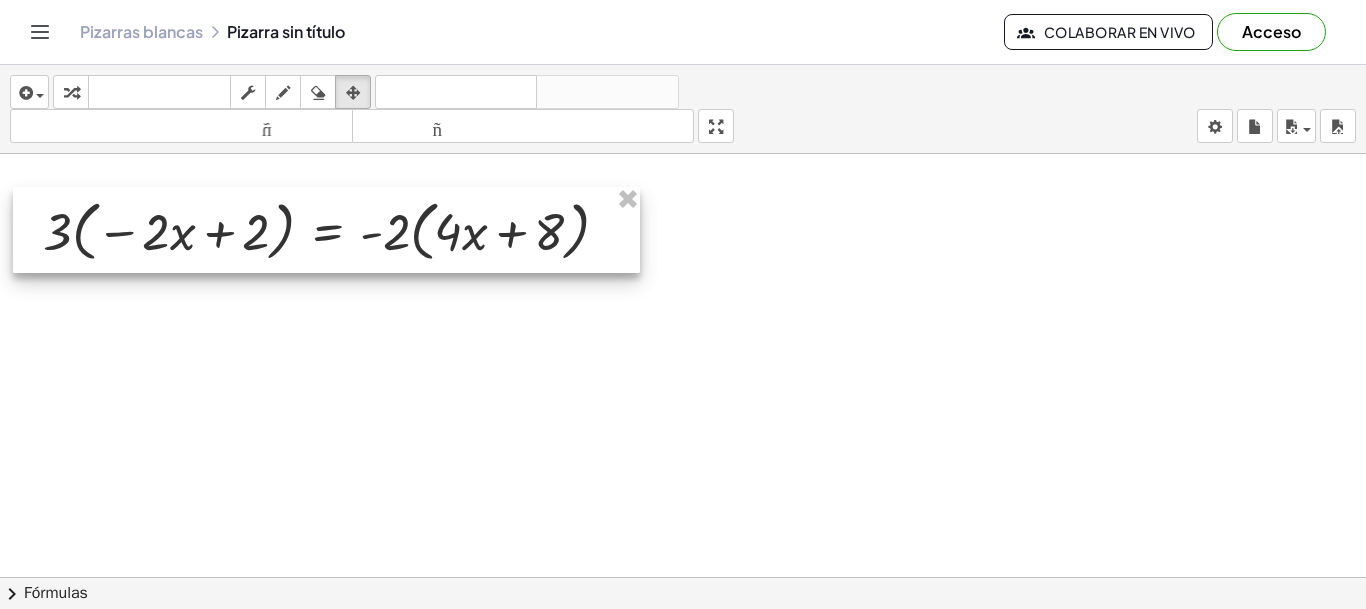 drag, startPoint x: 937, startPoint y: 442, endPoint x: 539, endPoint y: 217, distance: 457.1969 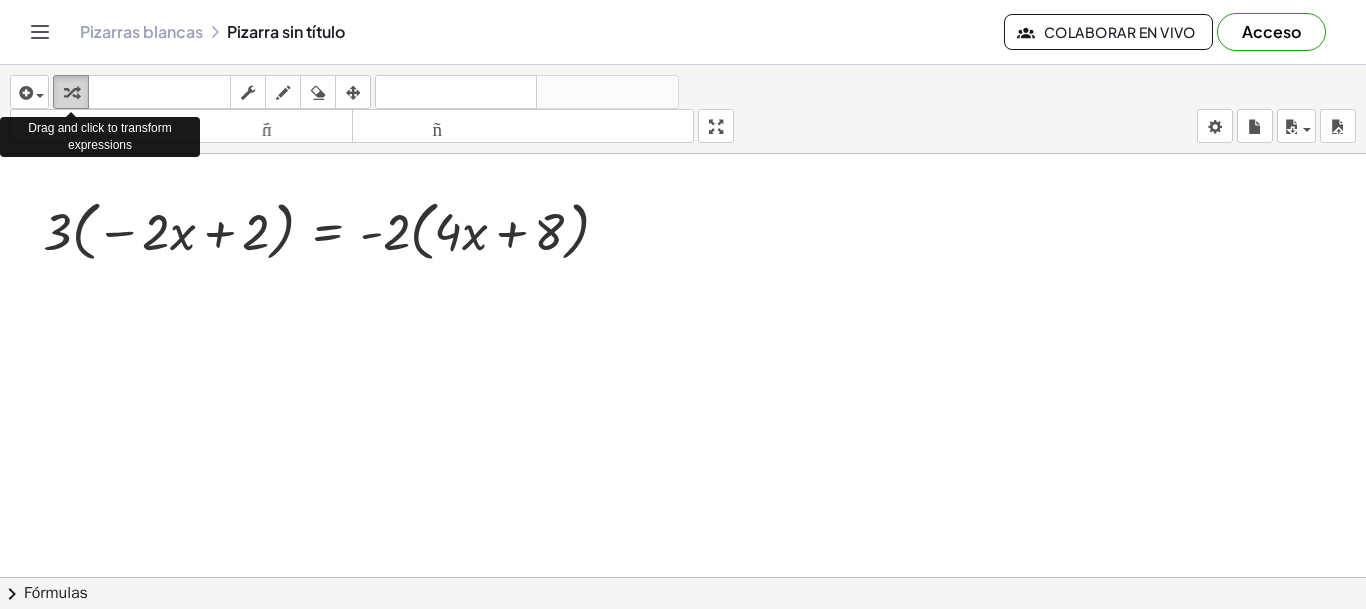 click at bounding box center [71, 93] 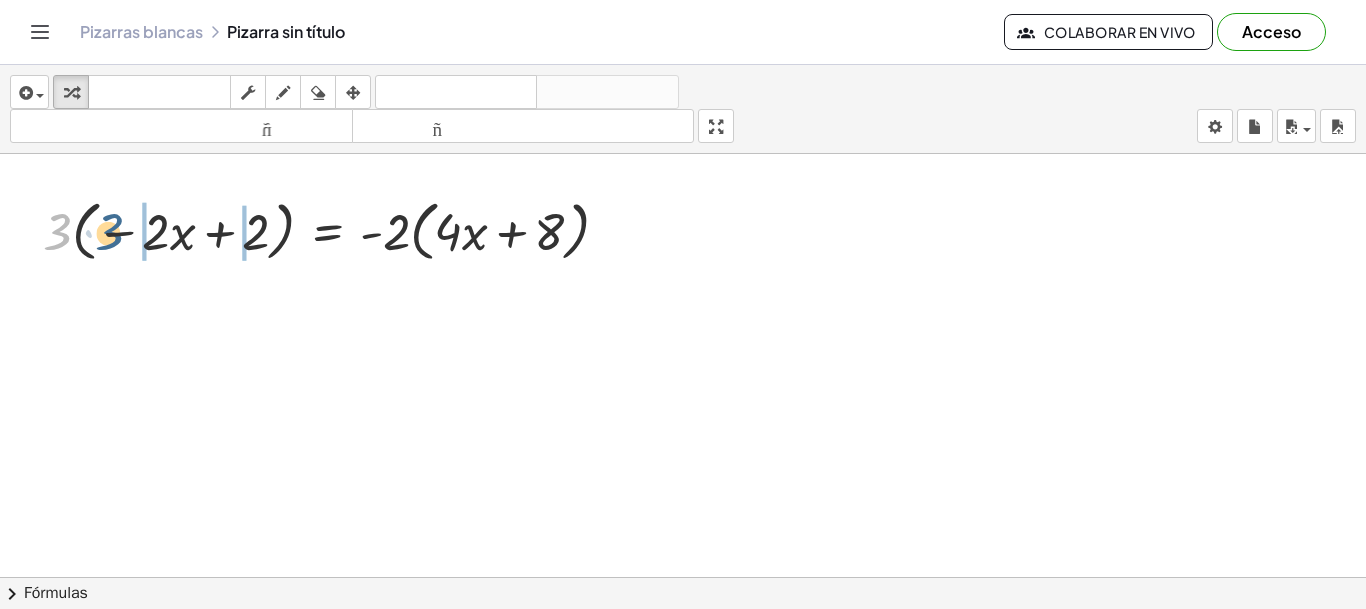 drag, startPoint x: 52, startPoint y: 237, endPoint x: 106, endPoint y: 237, distance: 54 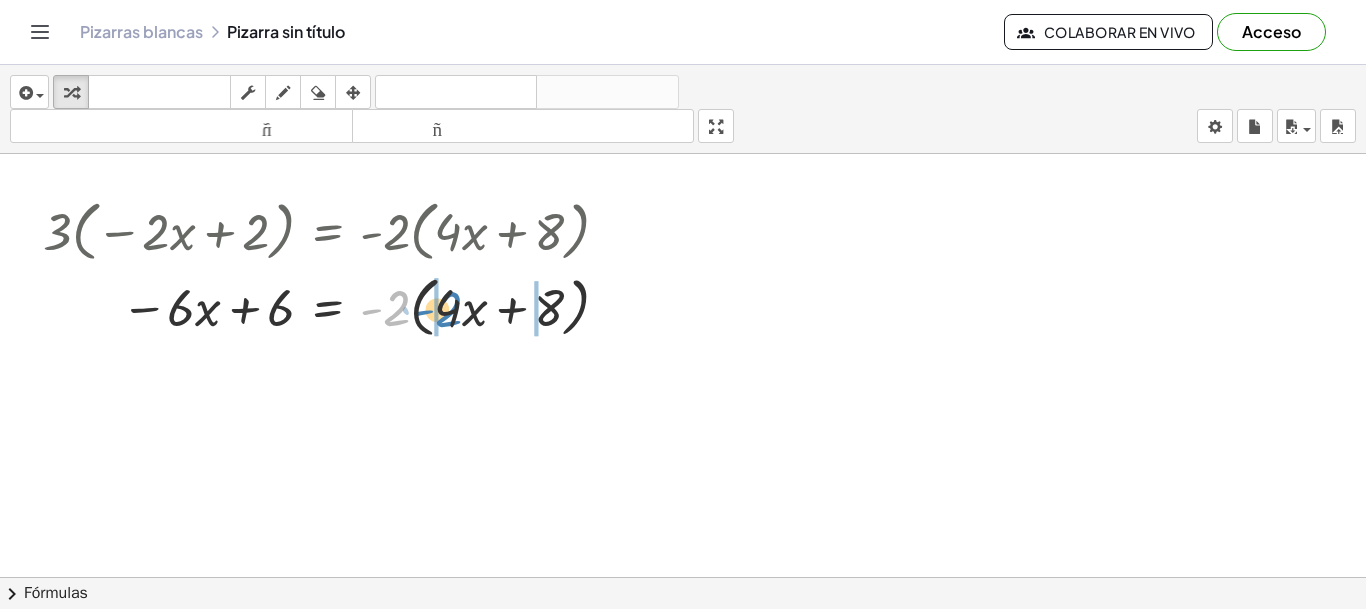 drag, startPoint x: 392, startPoint y: 313, endPoint x: 444, endPoint y: 315, distance: 52.03845 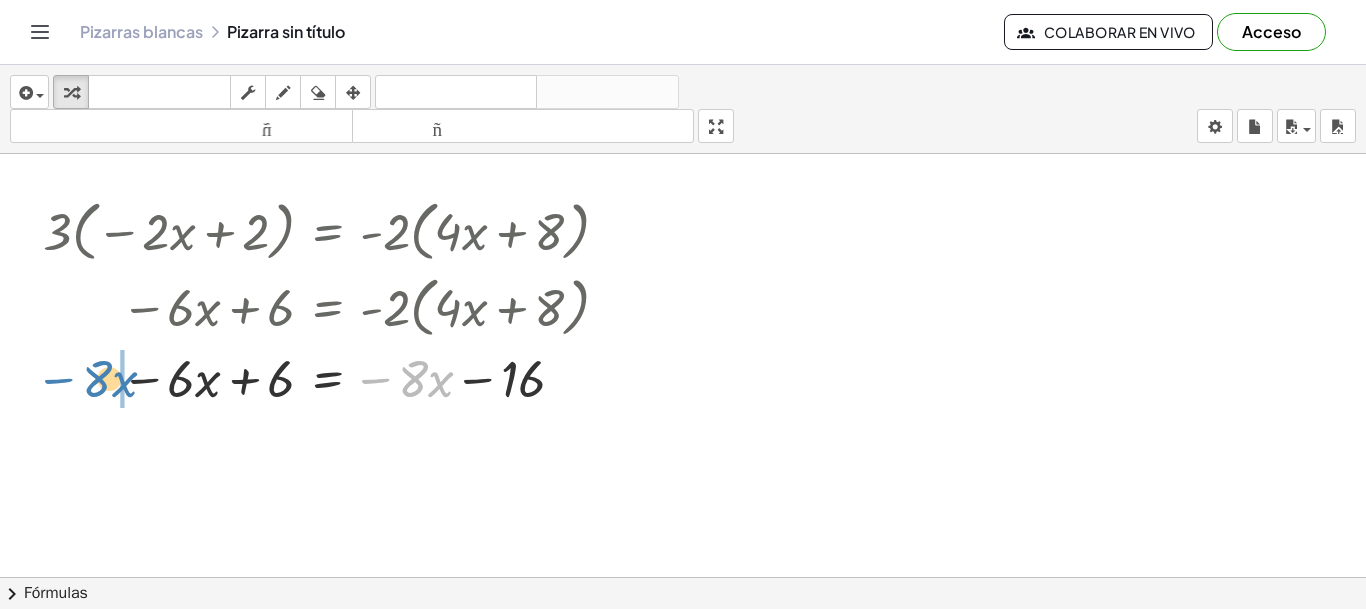 drag, startPoint x: 375, startPoint y: 387, endPoint x: 59, endPoint y: 387, distance: 316 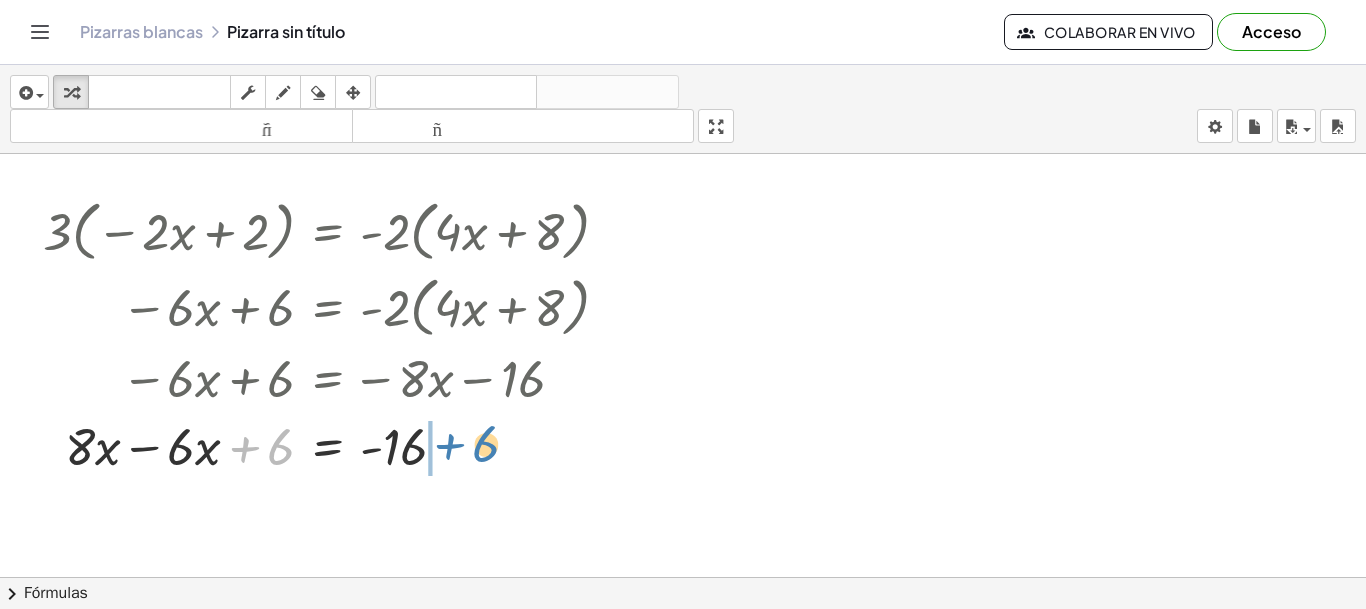 drag, startPoint x: 242, startPoint y: 451, endPoint x: 447, endPoint y: 449, distance: 205.00975 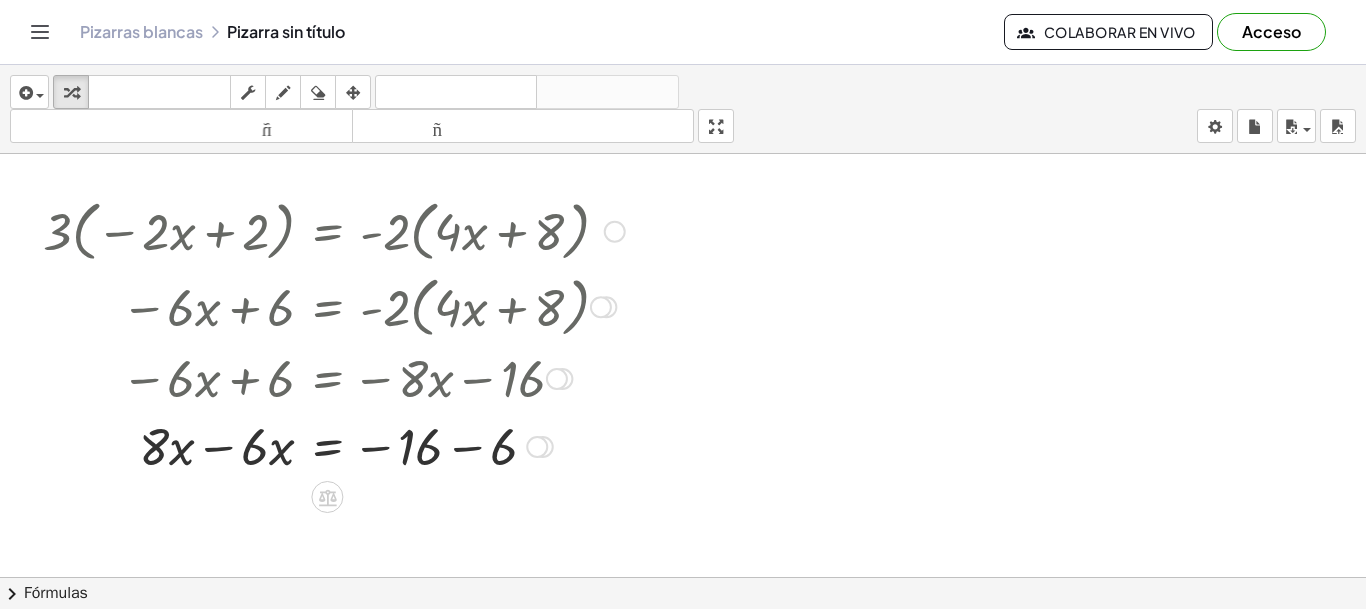 click at bounding box center [334, 445] 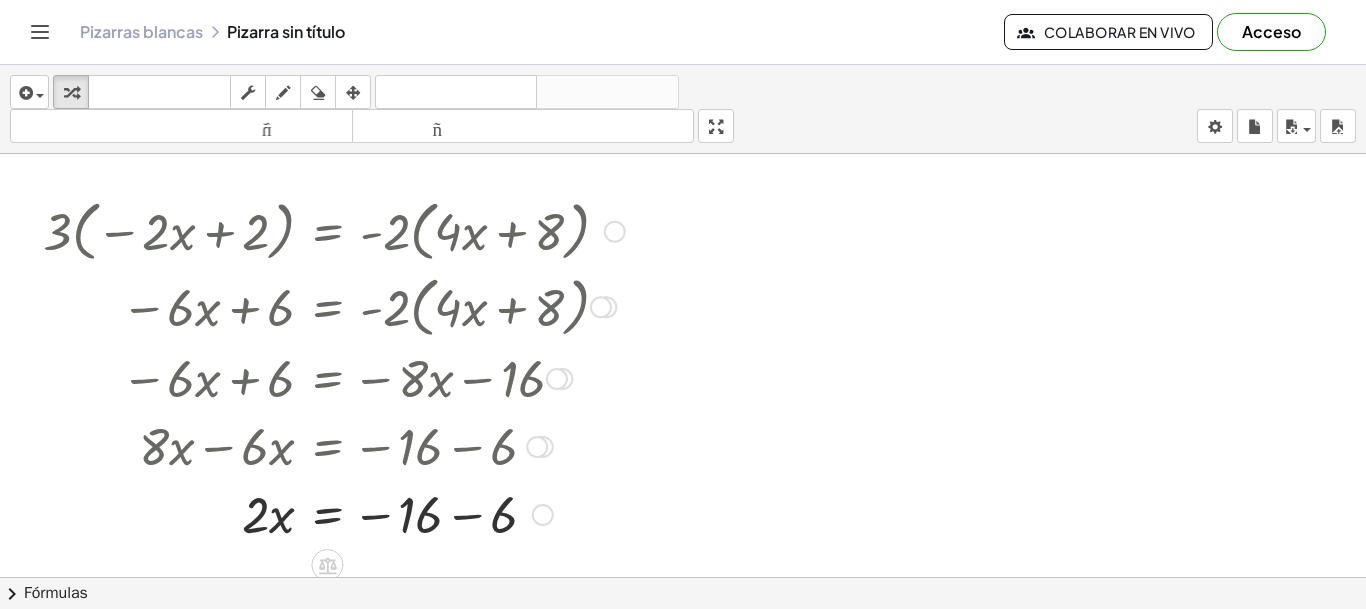 click at bounding box center [334, 513] 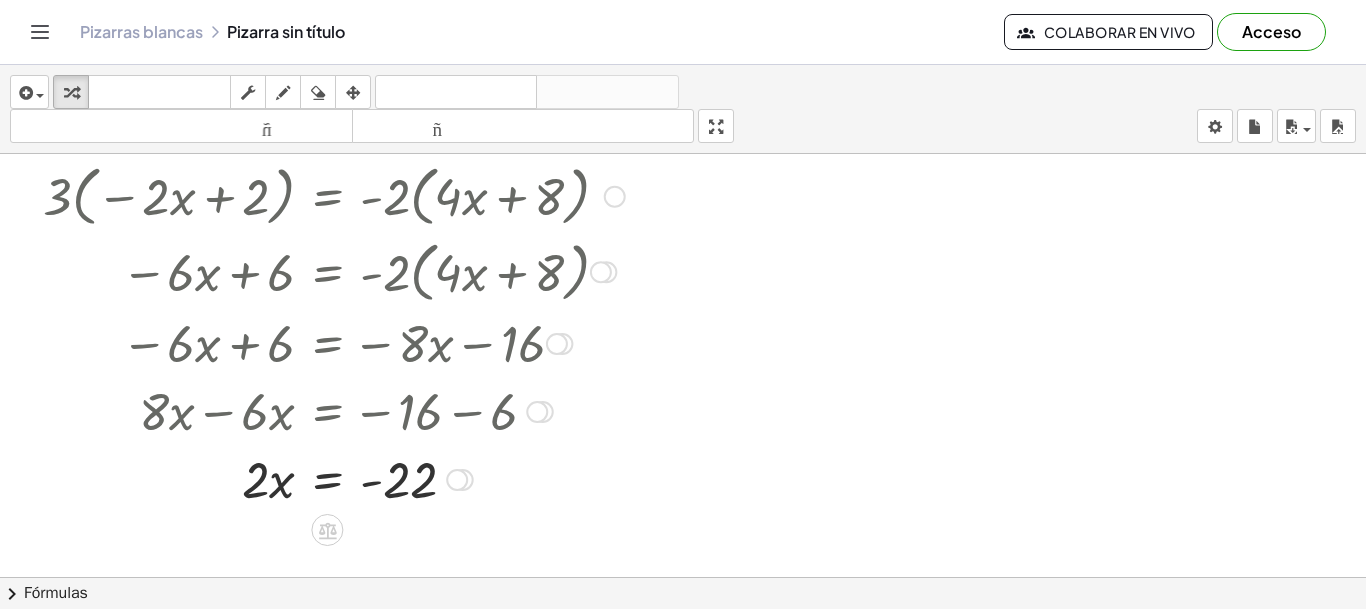 scroll, scrollTop: 151, scrollLeft: 0, axis: vertical 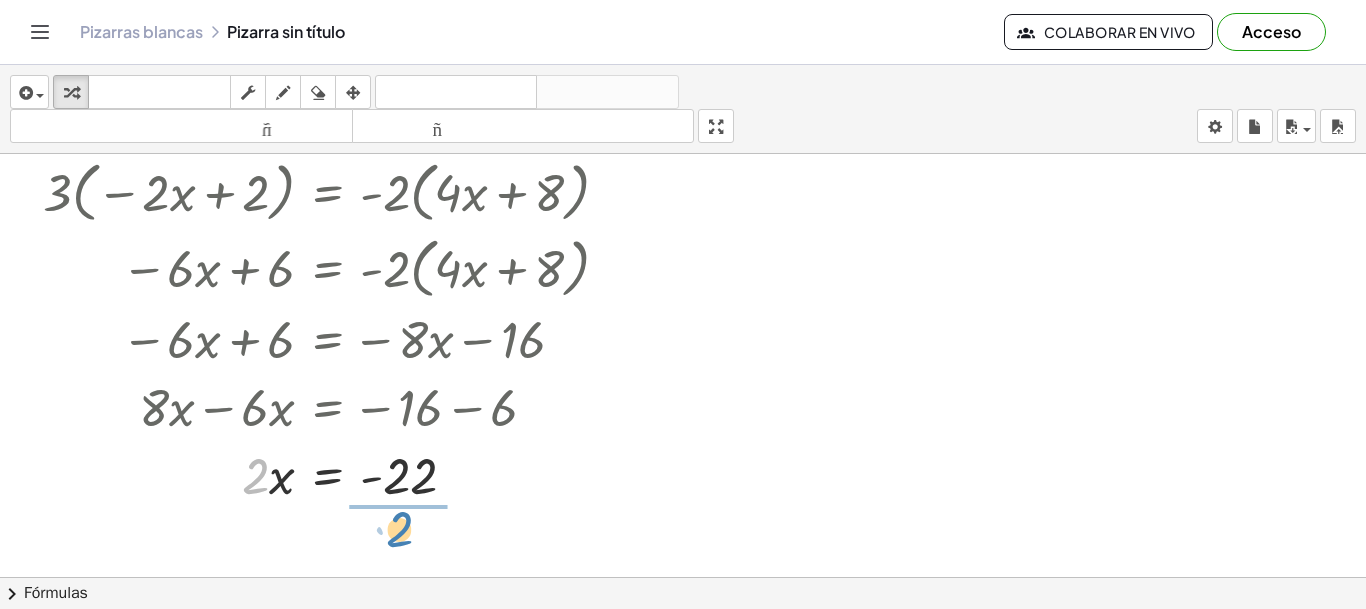 drag, startPoint x: 259, startPoint y: 480, endPoint x: 410, endPoint y: 532, distance: 159.70285 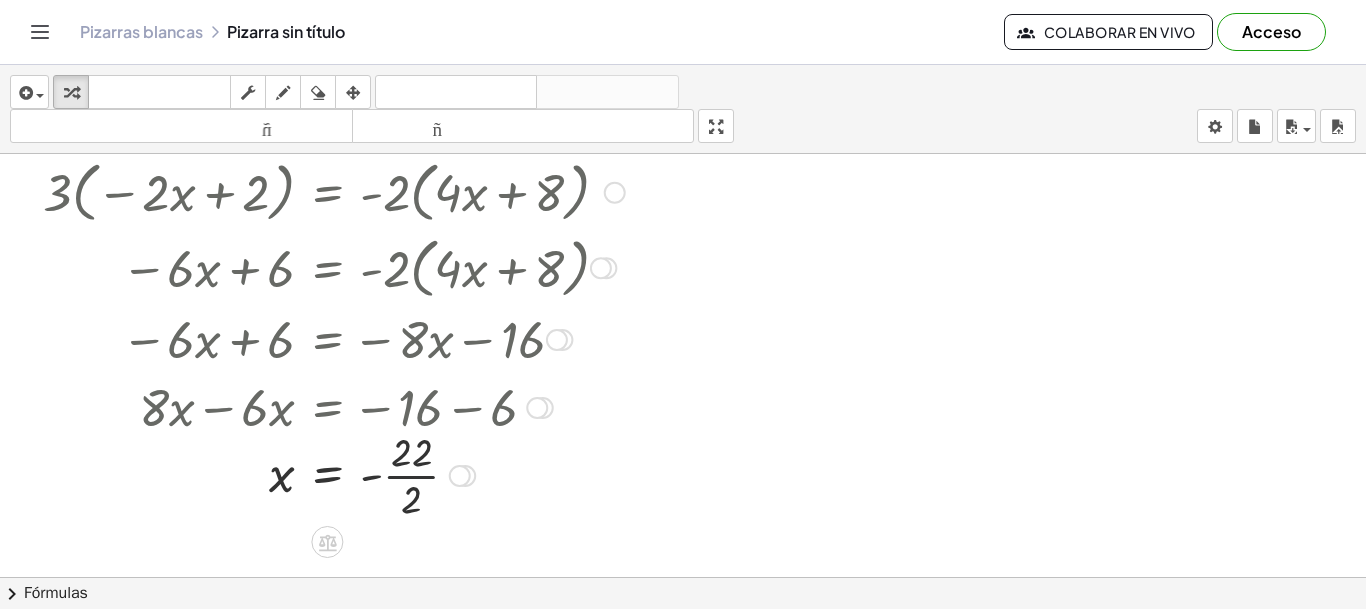 click at bounding box center [334, 474] 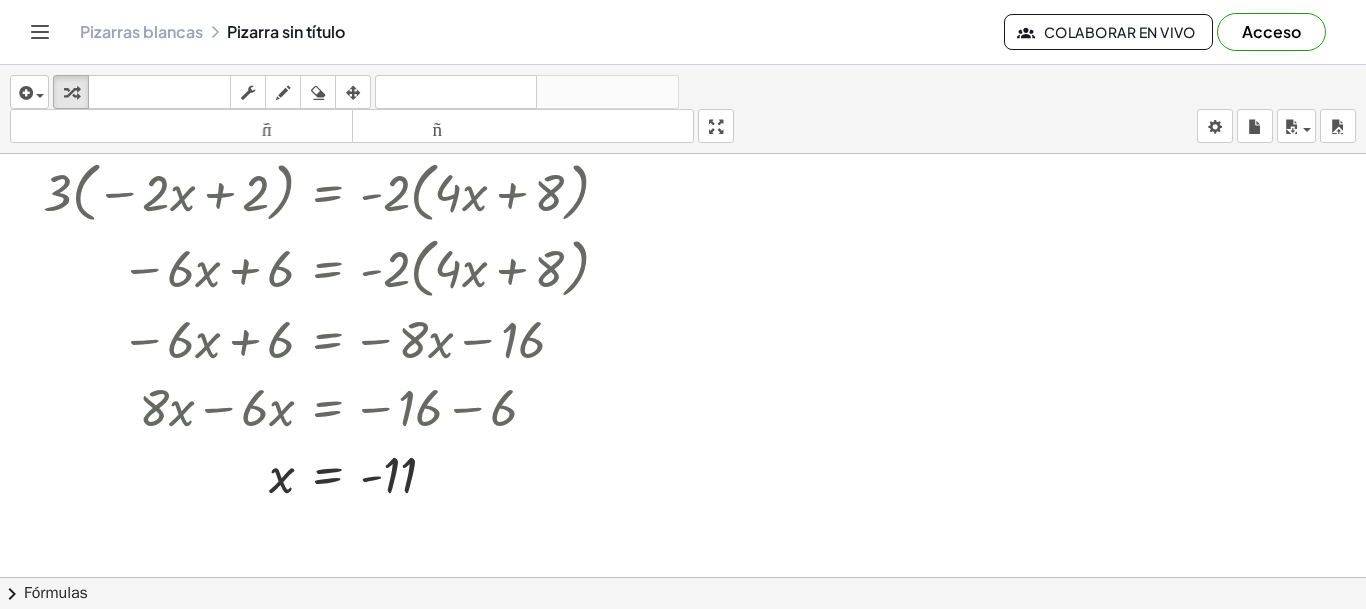 click at bounding box center [683, 426] 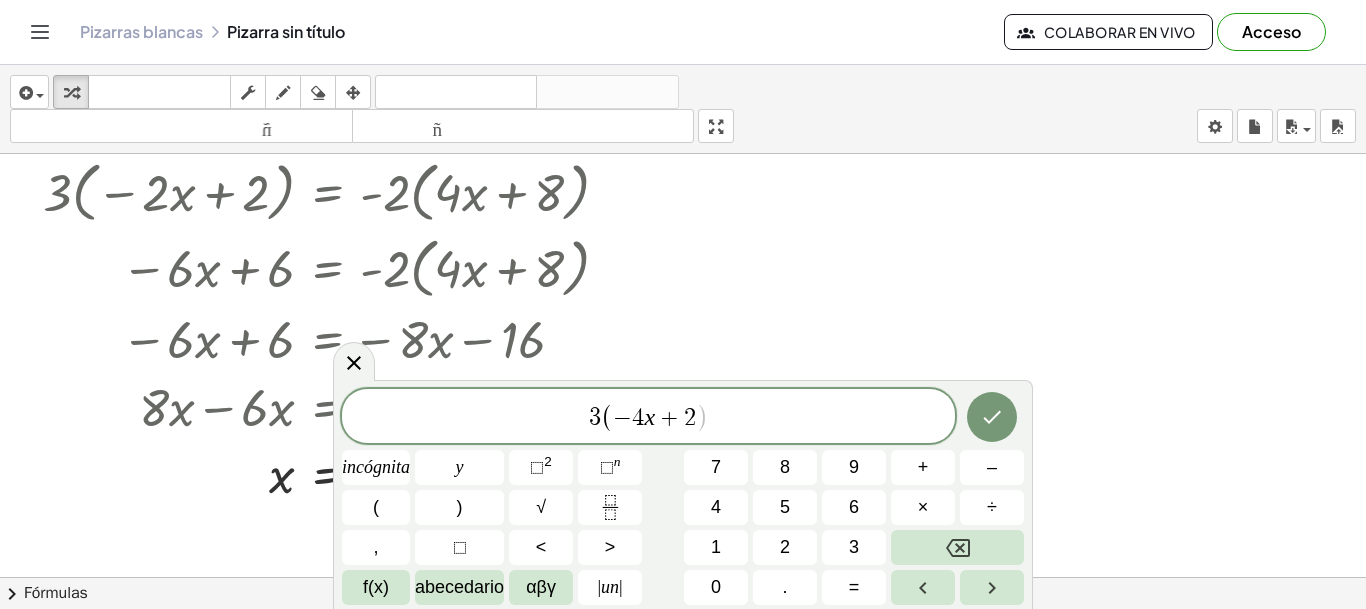 click on "3 ( − 4 x + 2 ​ )" at bounding box center (648, 417) 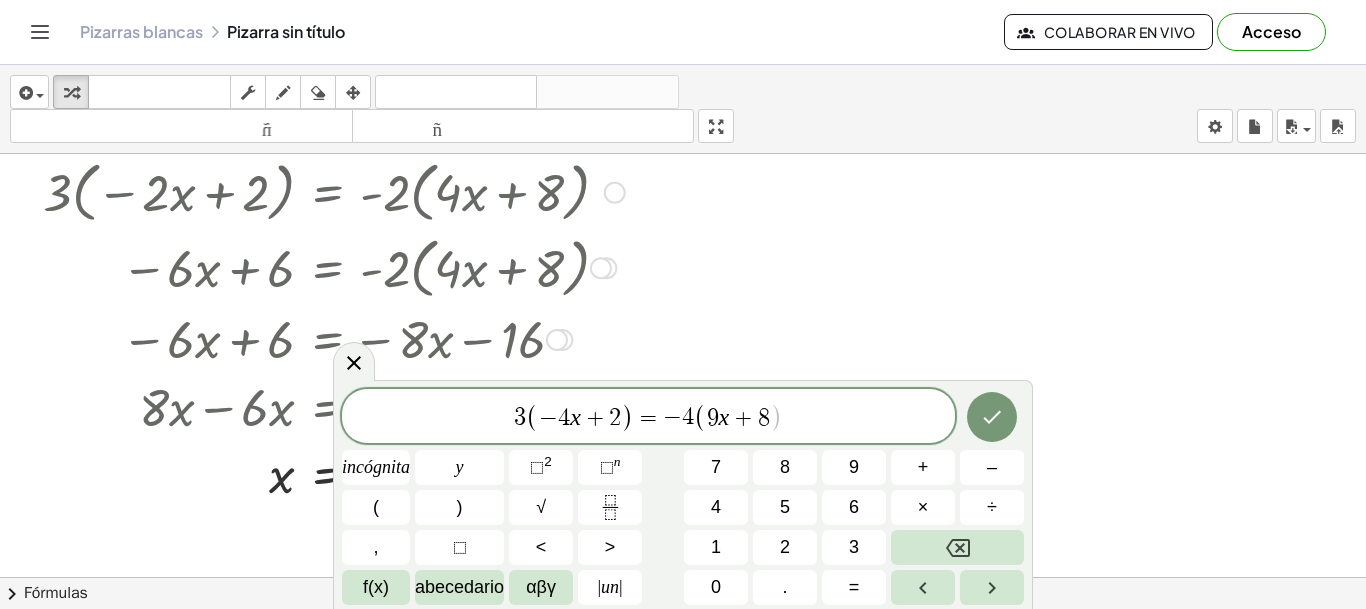 click 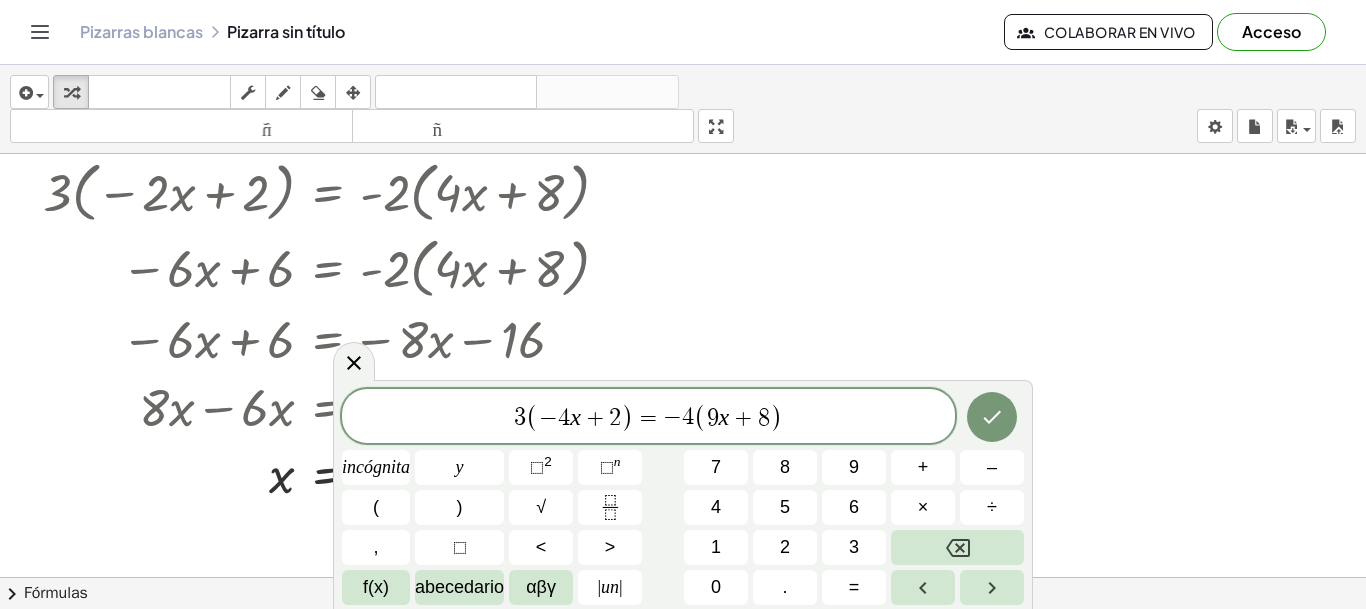 click 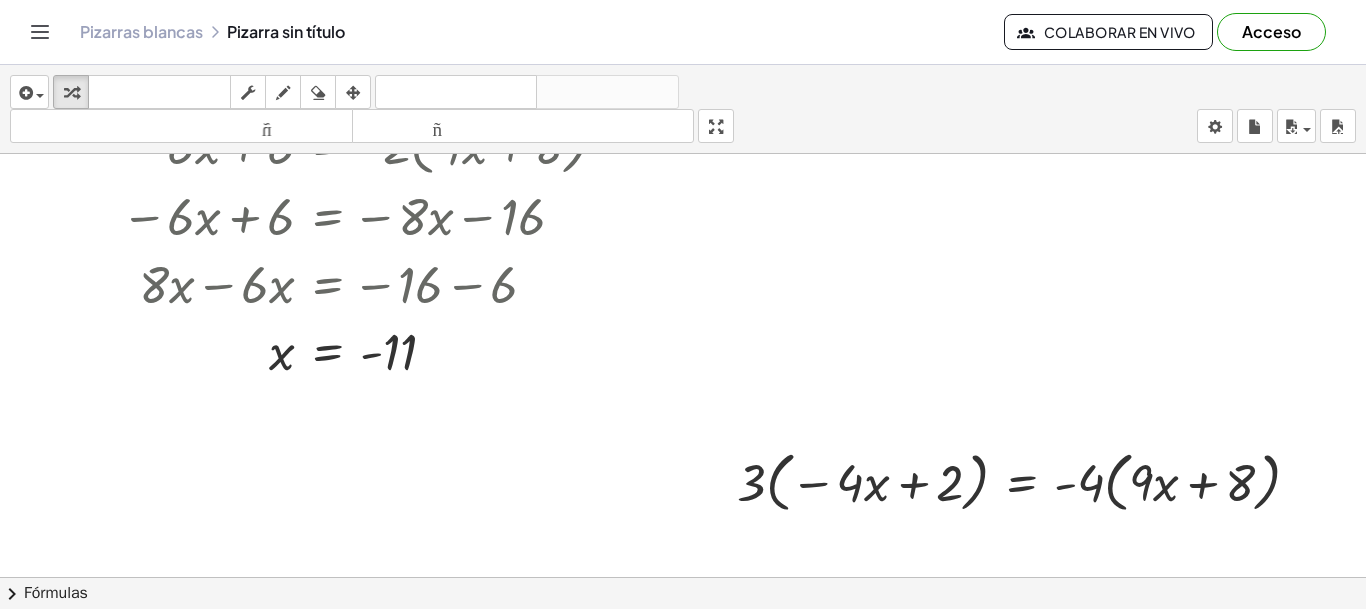 scroll, scrollTop: 304, scrollLeft: 0, axis: vertical 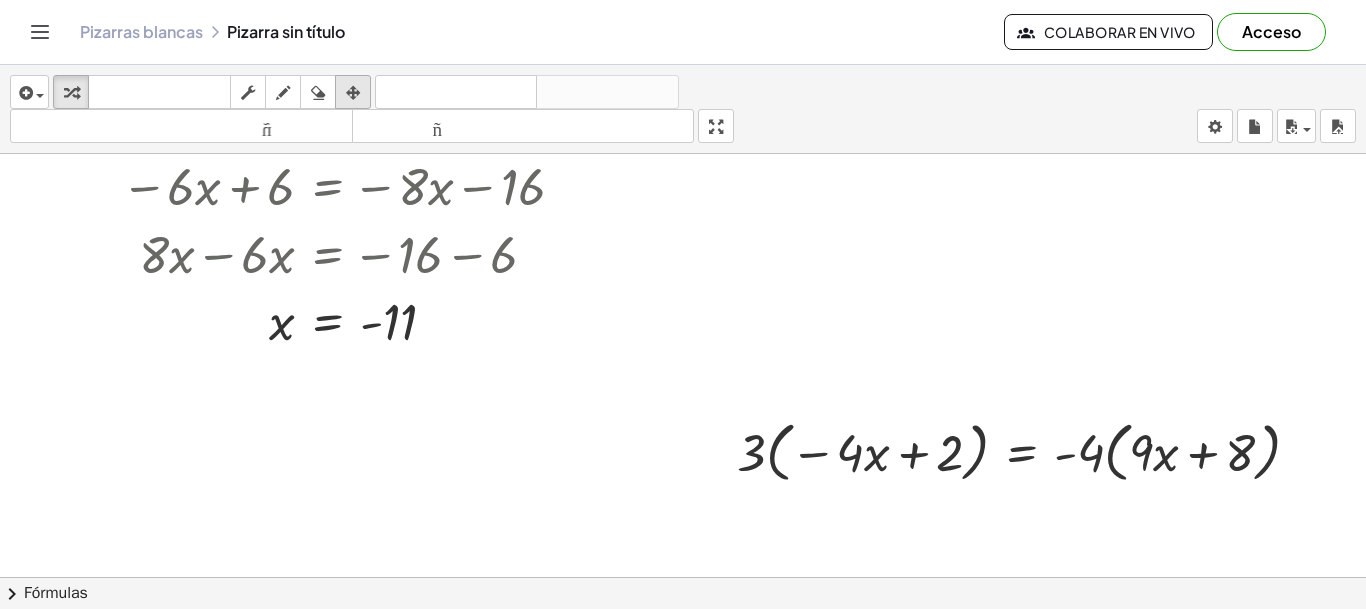 click at bounding box center [353, 93] 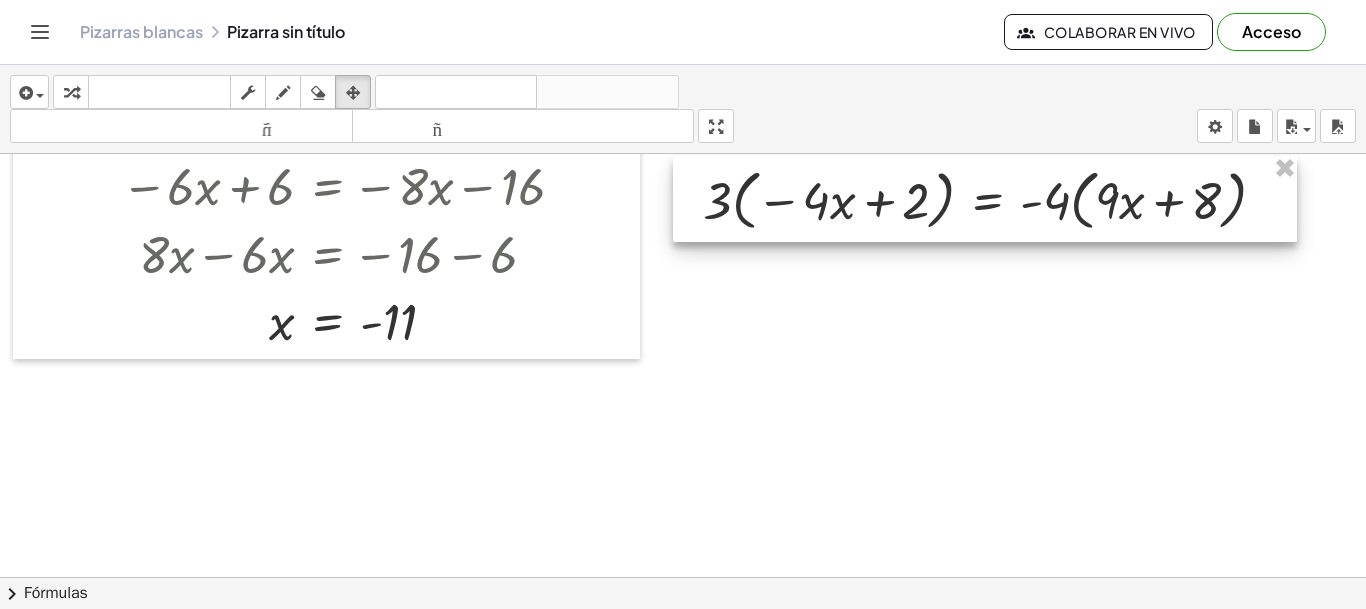 drag, startPoint x: 1152, startPoint y: 441, endPoint x: 1118, endPoint y: 189, distance: 254.28331 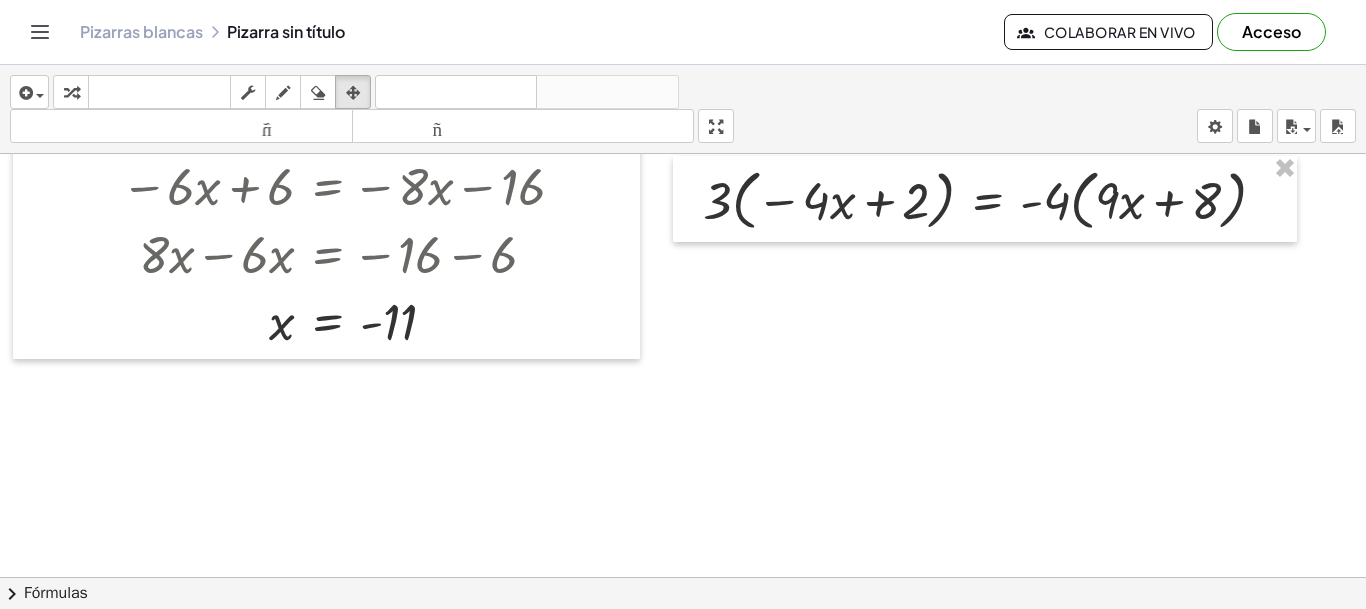 click at bounding box center [683, 273] 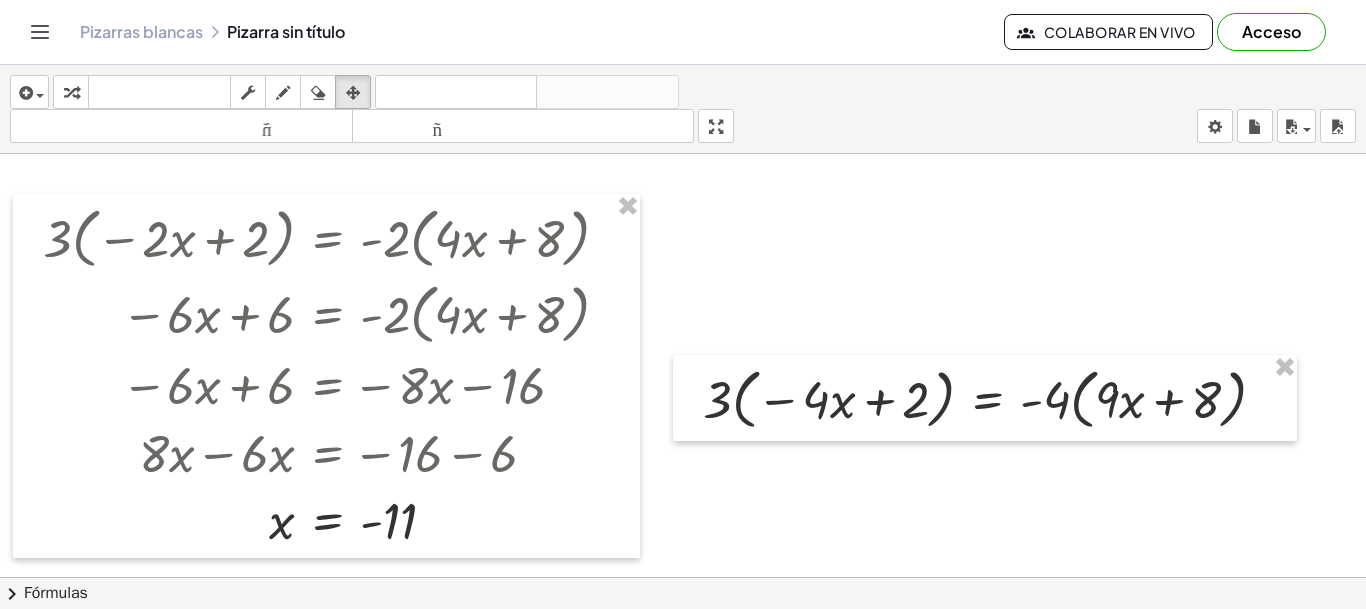 scroll, scrollTop: 92, scrollLeft: 0, axis: vertical 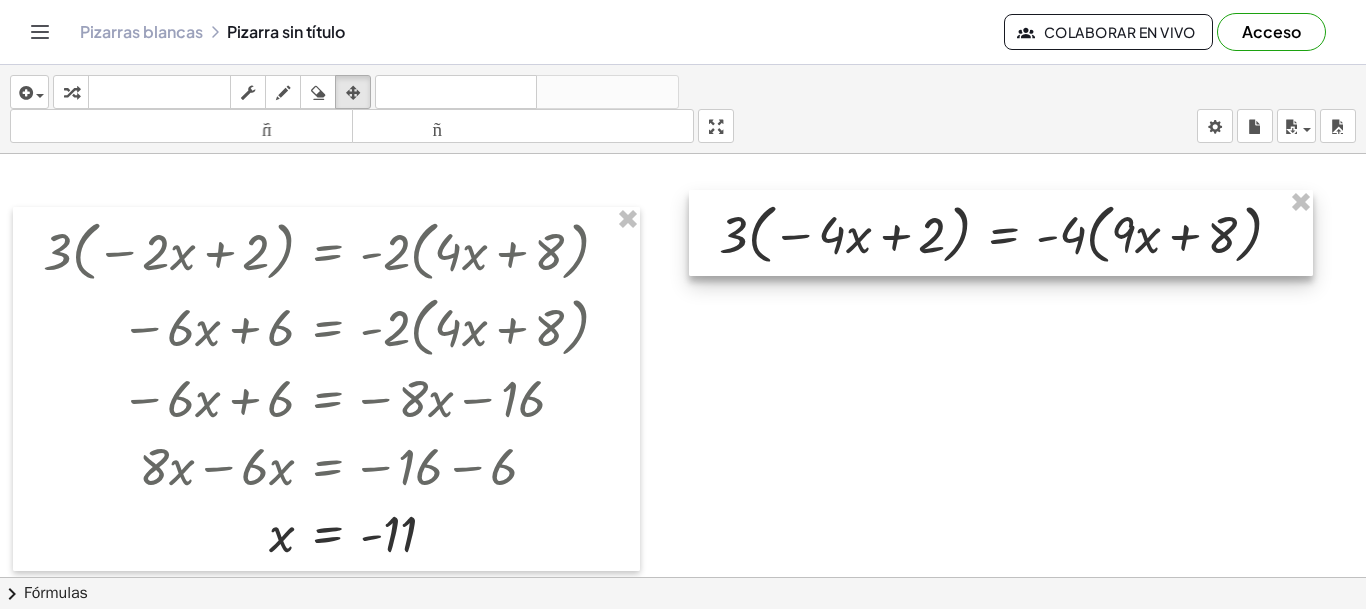 drag, startPoint x: 1056, startPoint y: 410, endPoint x: 1074, endPoint y: 234, distance: 176.91806 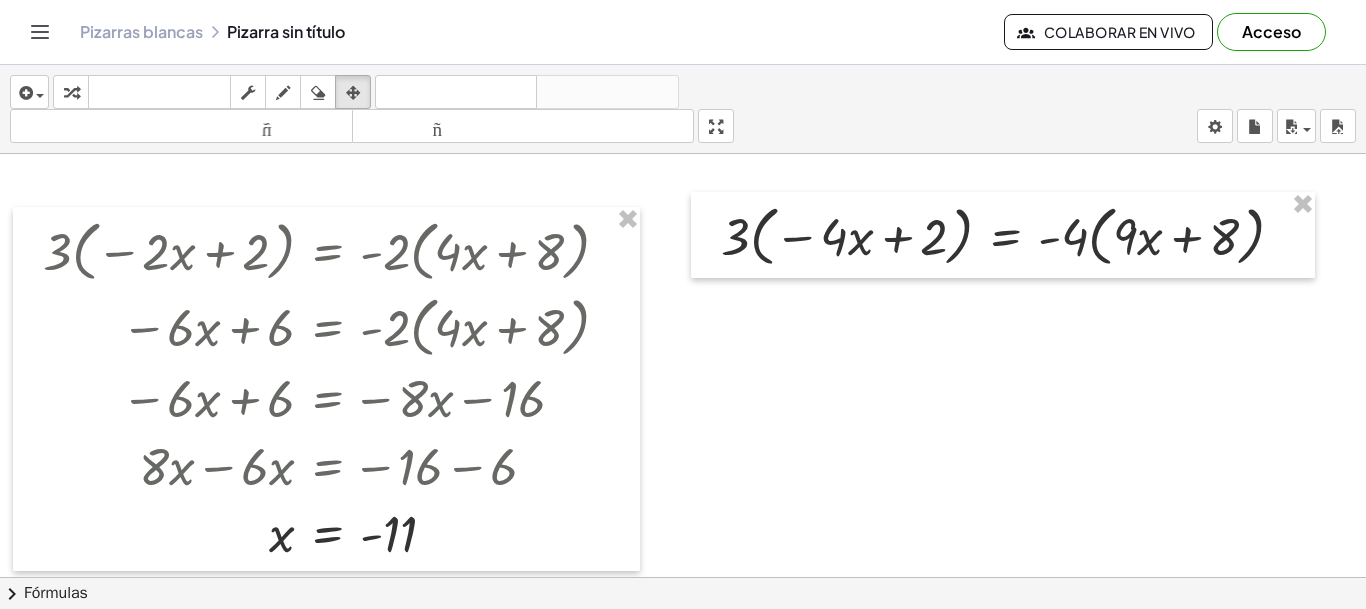 click at bounding box center (683, 485) 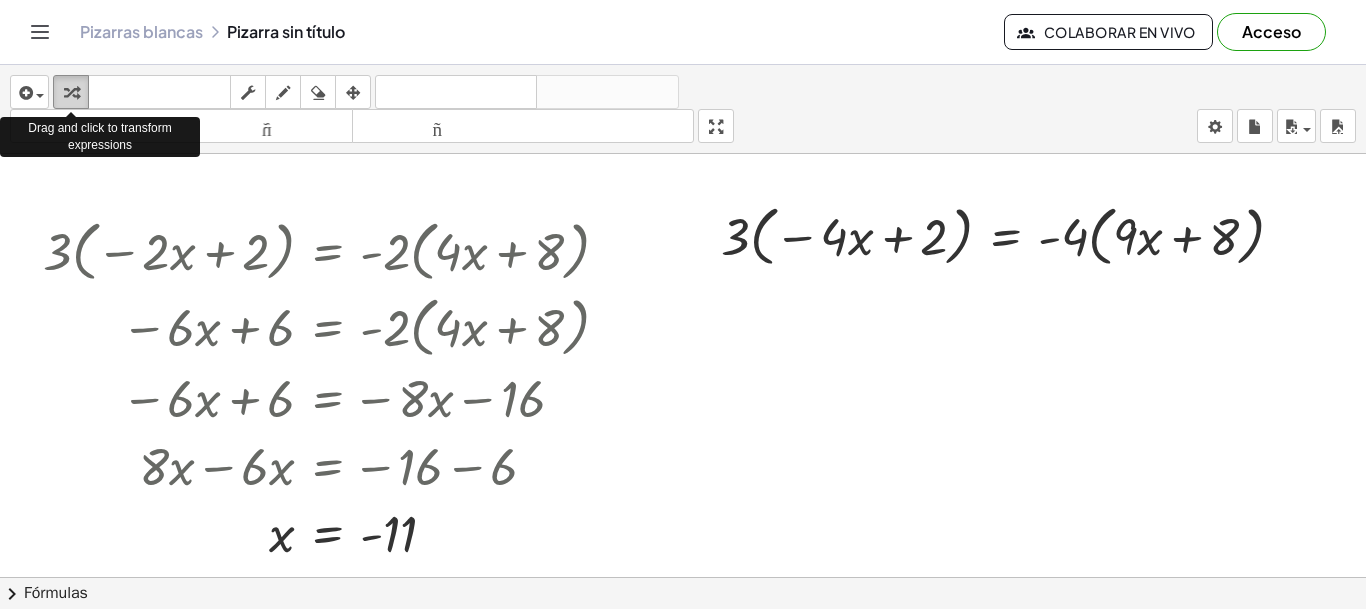 click at bounding box center (71, 93) 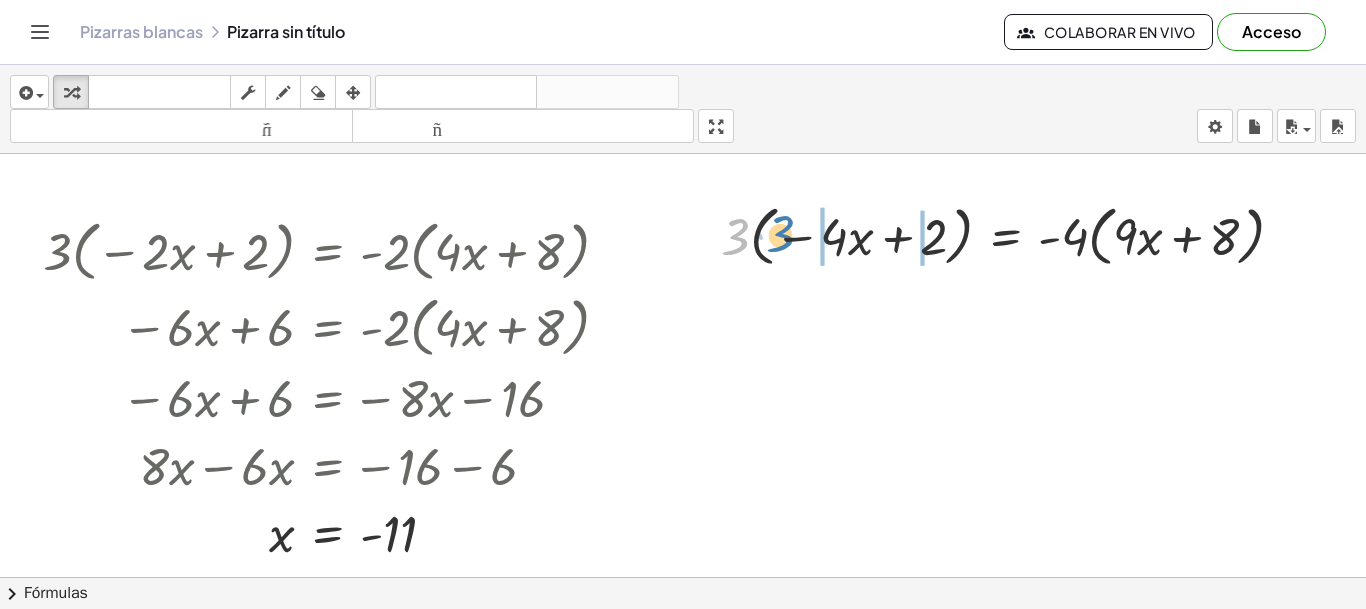 drag, startPoint x: 734, startPoint y: 236, endPoint x: 780, endPoint y: 233, distance: 46.09772 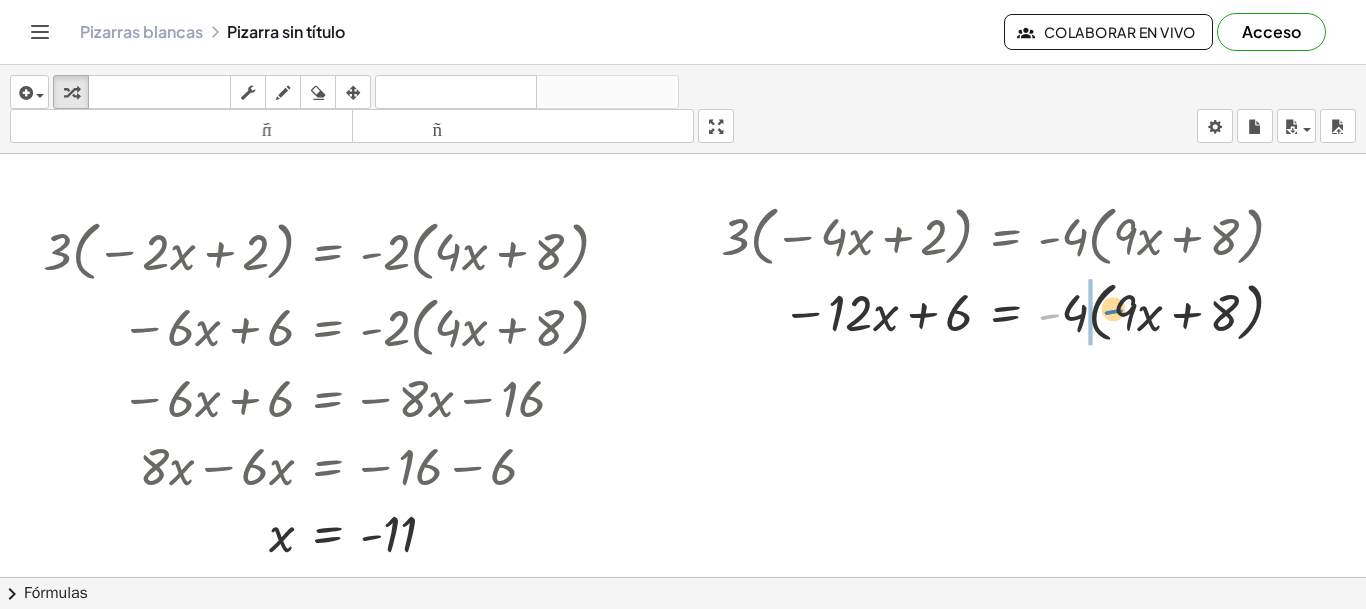 drag, startPoint x: 1049, startPoint y: 313, endPoint x: 1116, endPoint y: 309, distance: 67.11929 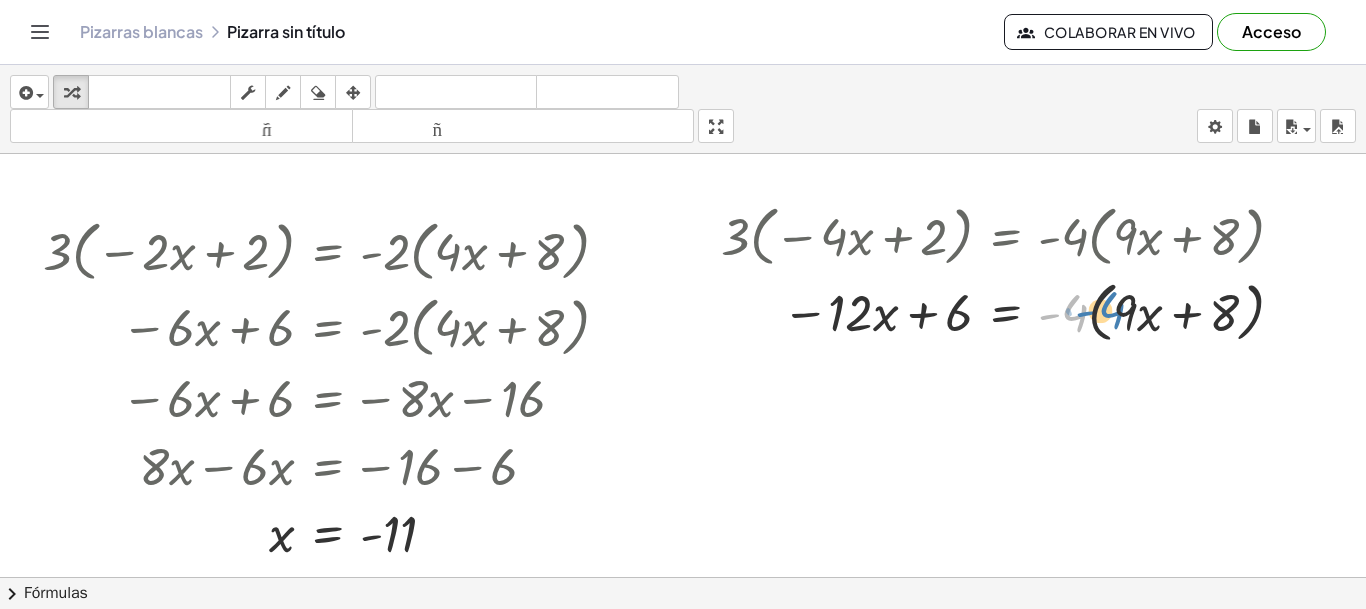 drag, startPoint x: 1072, startPoint y: 312, endPoint x: 1109, endPoint y: 309, distance: 37.12142 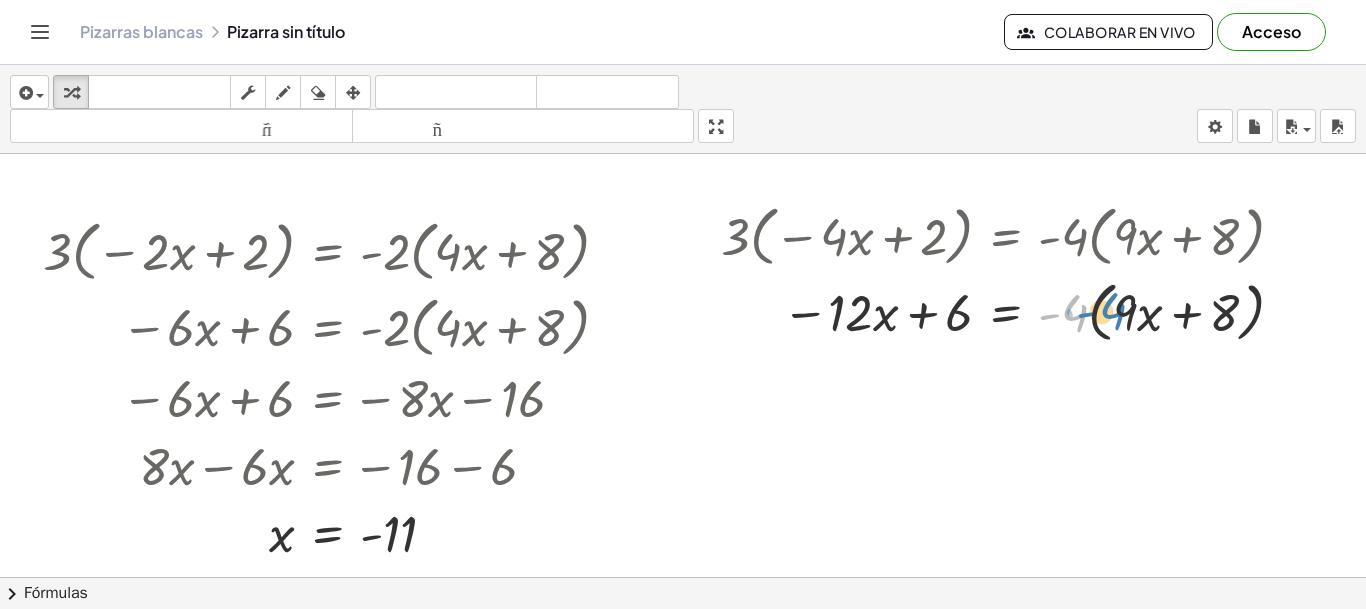 drag, startPoint x: 1065, startPoint y: 314, endPoint x: 1103, endPoint y: 312, distance: 38.052597 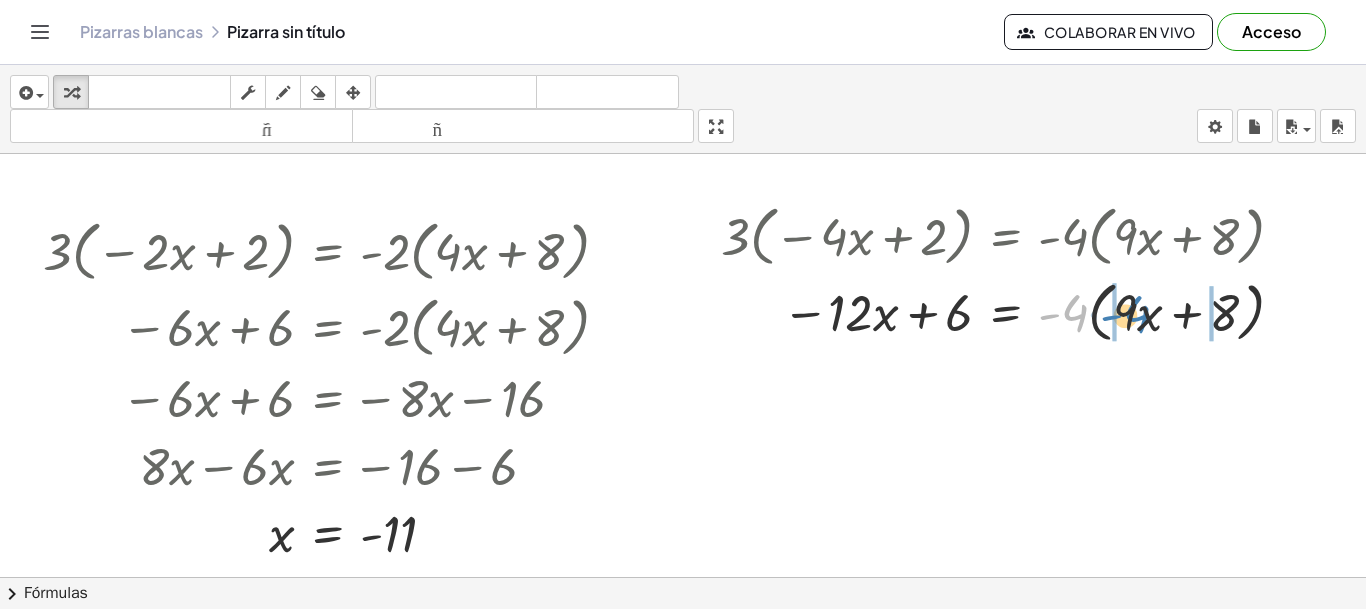 drag, startPoint x: 1076, startPoint y: 317, endPoint x: 1137, endPoint y: 319, distance: 61.03278 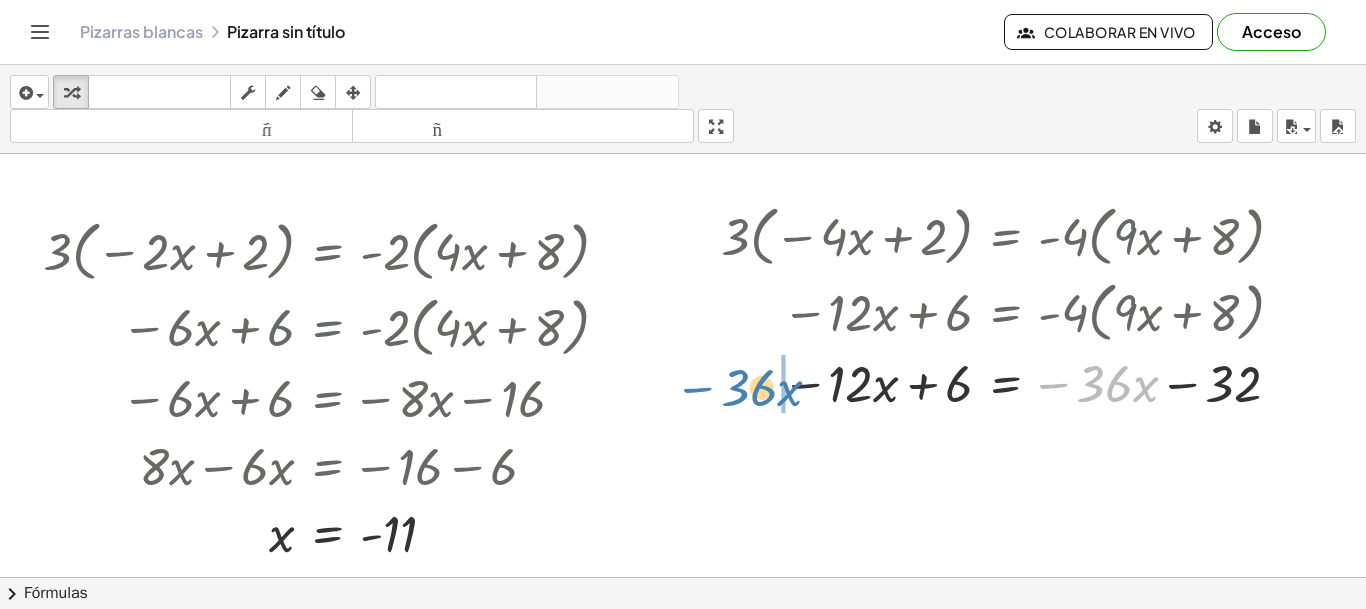 drag, startPoint x: 1066, startPoint y: 384, endPoint x: 710, endPoint y: 388, distance: 356.02246 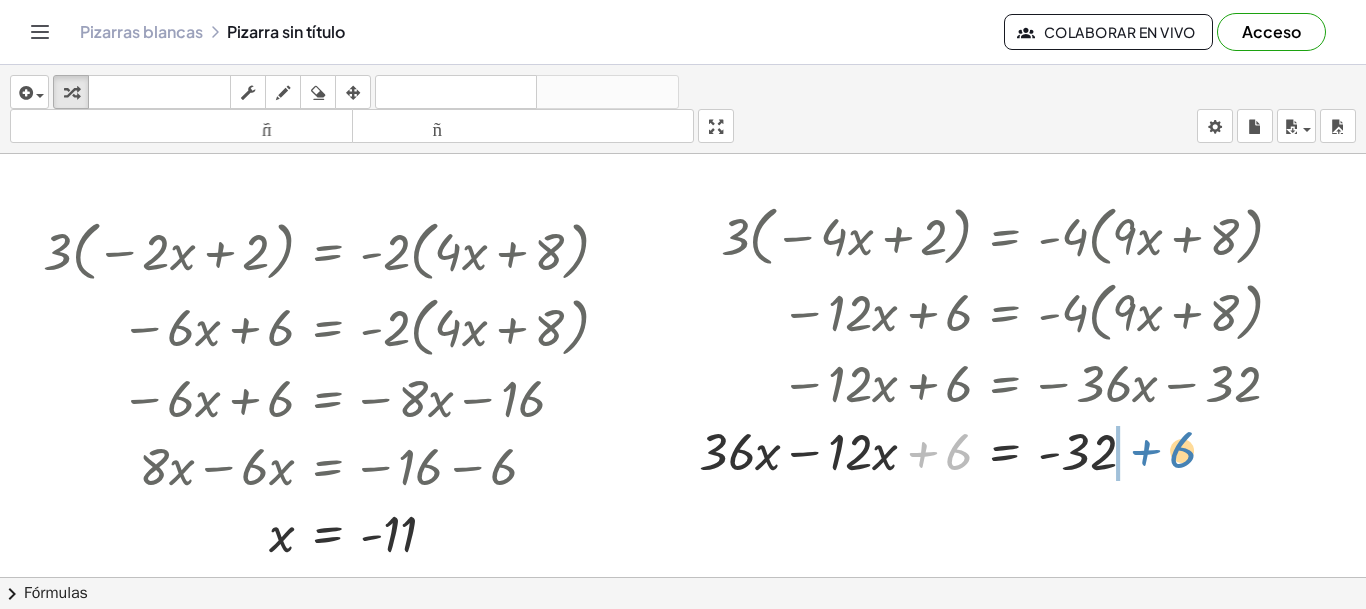 drag, startPoint x: 927, startPoint y: 448, endPoint x: 1141, endPoint y: 442, distance: 214.08409 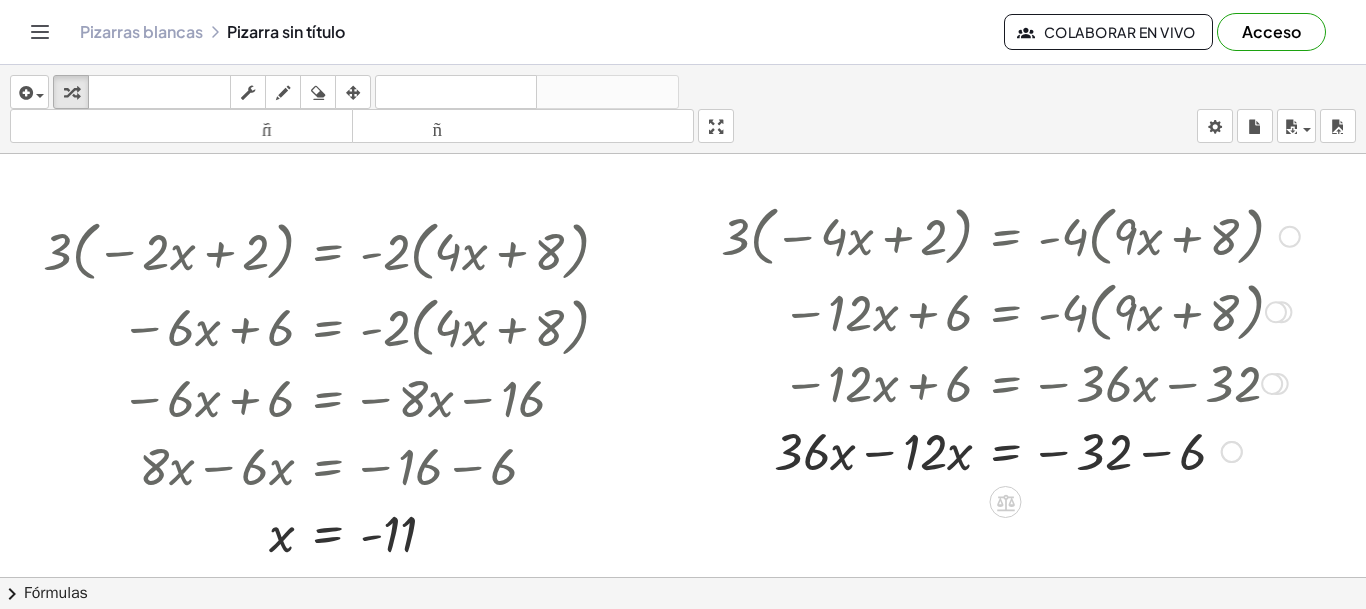 click at bounding box center [1010, 450] 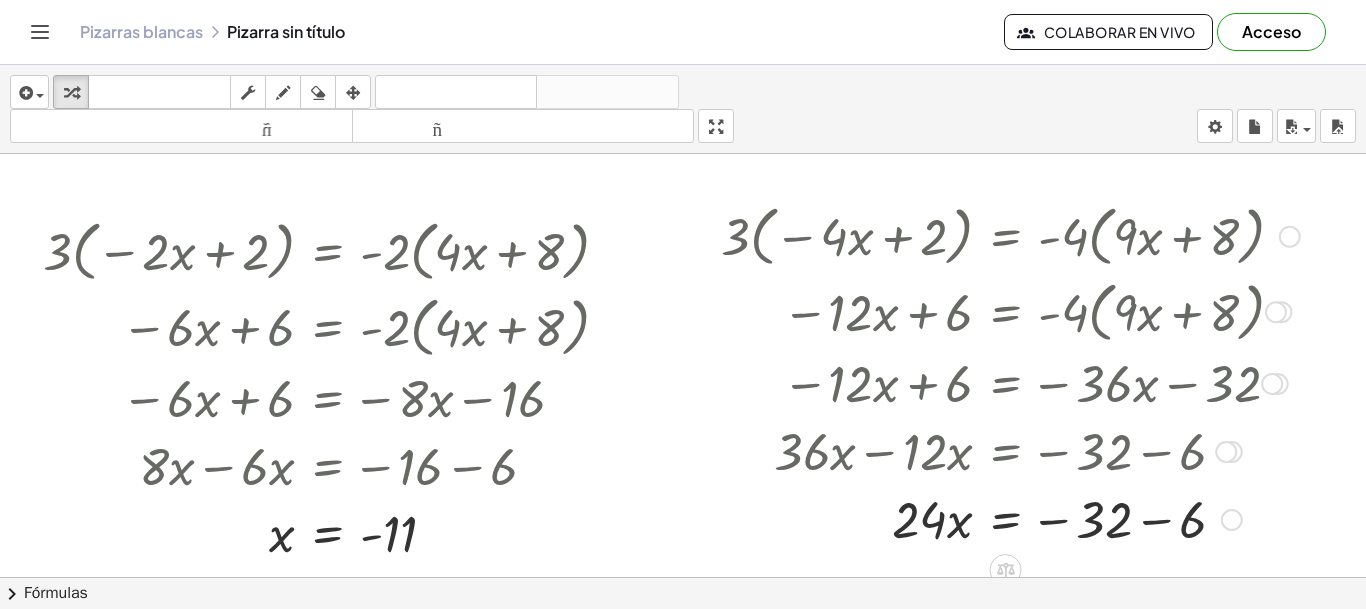 click at bounding box center (1010, 518) 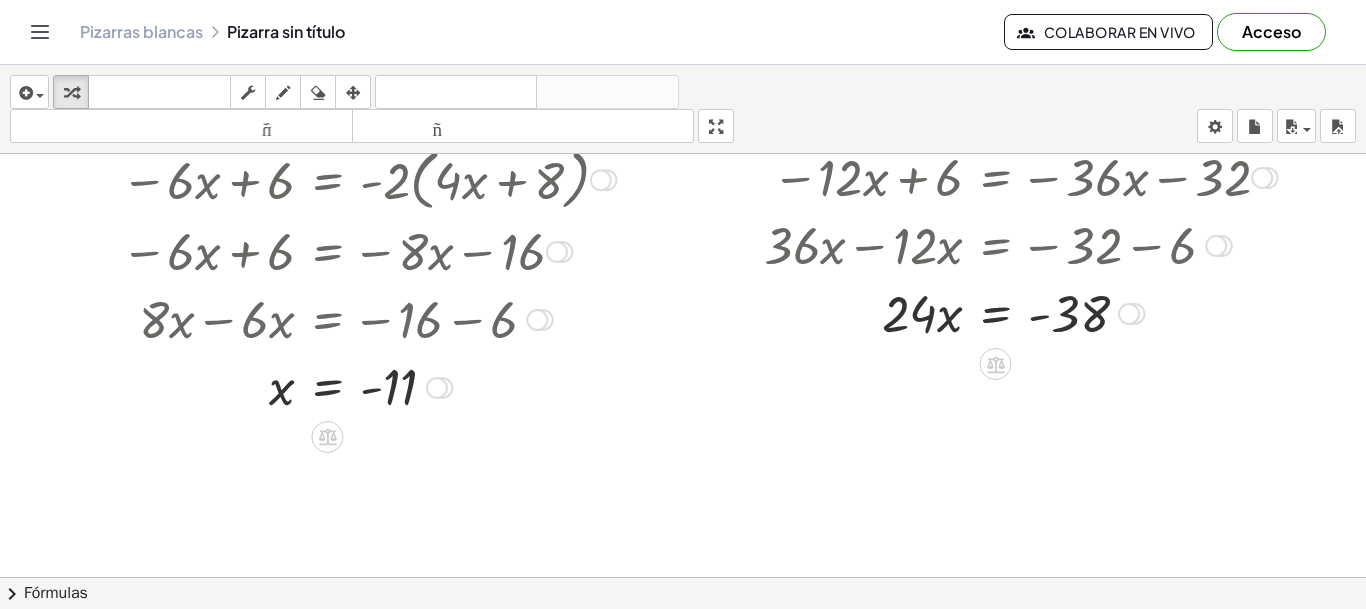 scroll, scrollTop: 248, scrollLeft: 0, axis: vertical 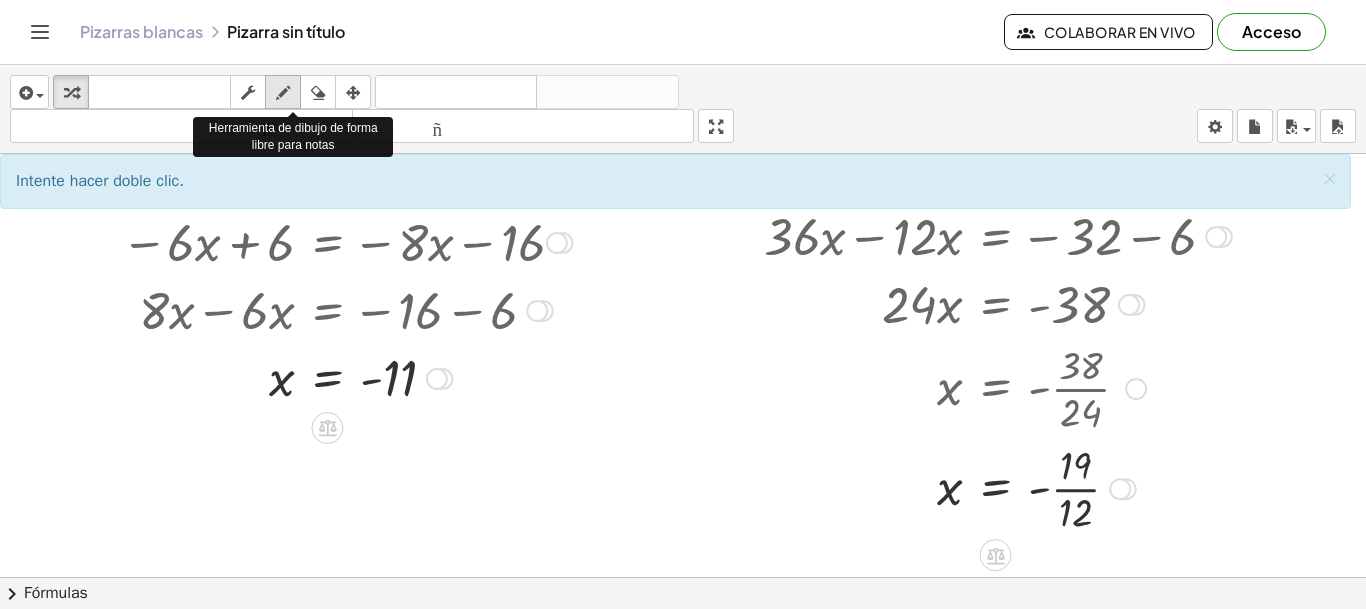 click at bounding box center [283, 93] 